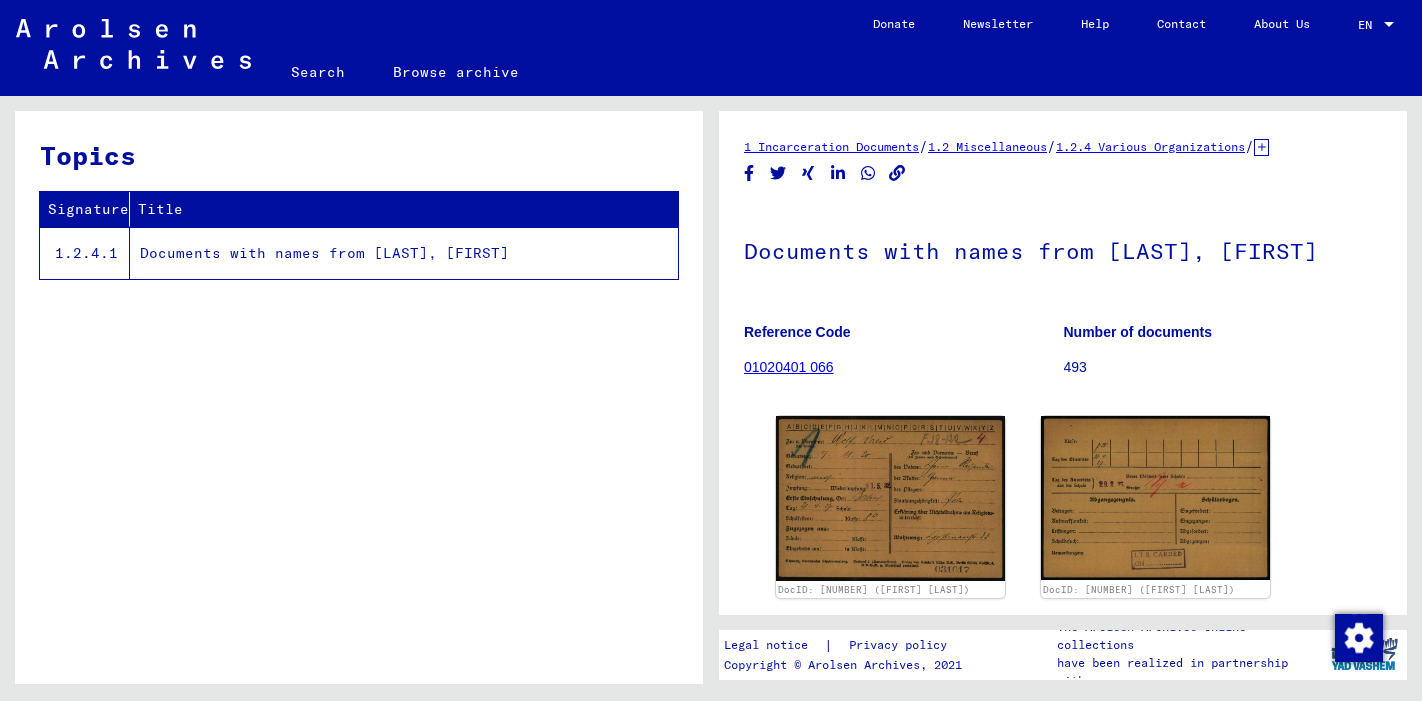 scroll, scrollTop: 0, scrollLeft: 0, axis: both 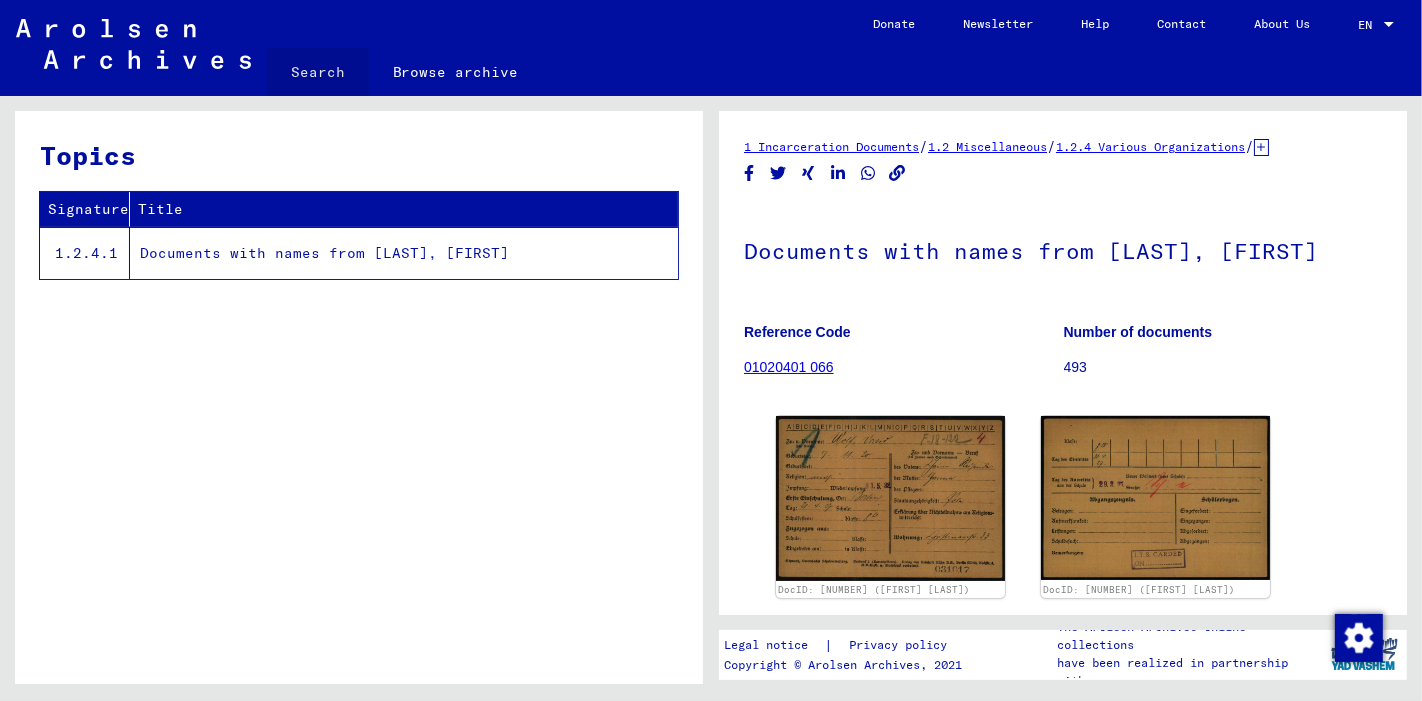 click on "Search" 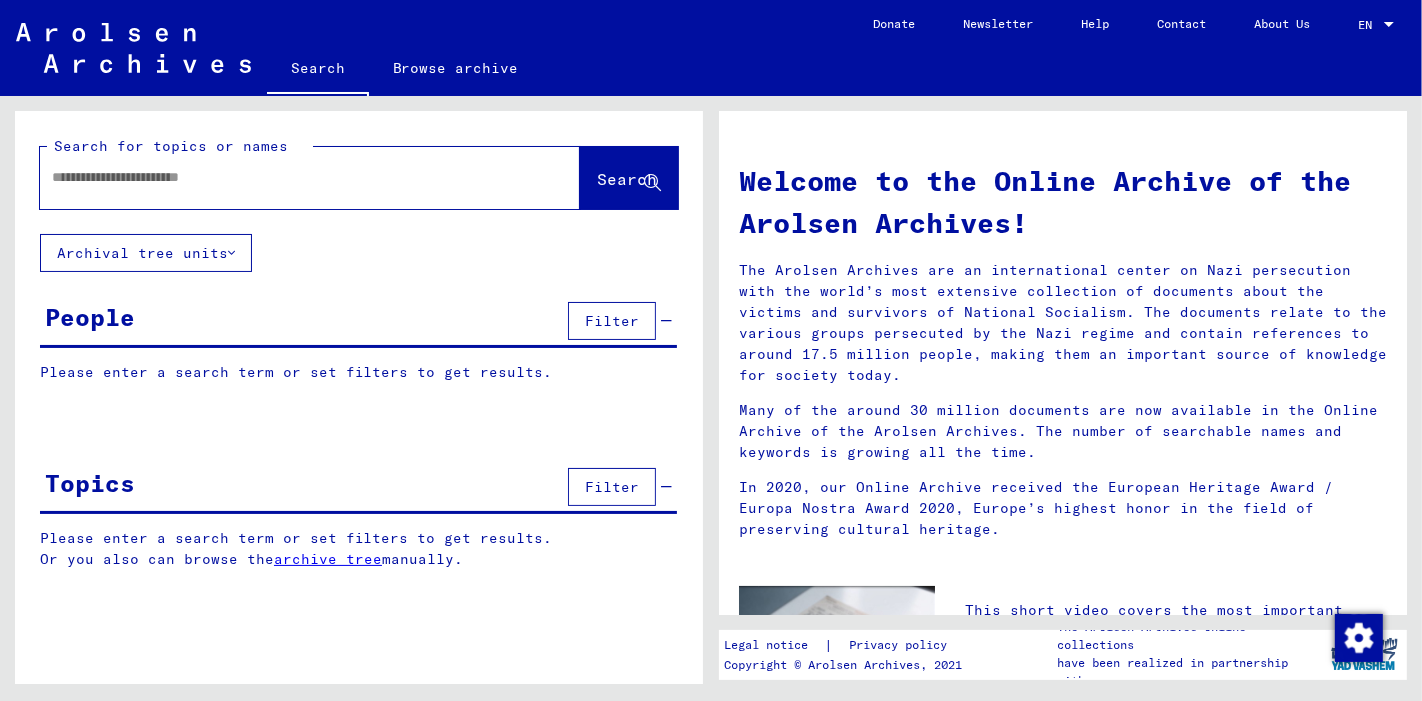 click 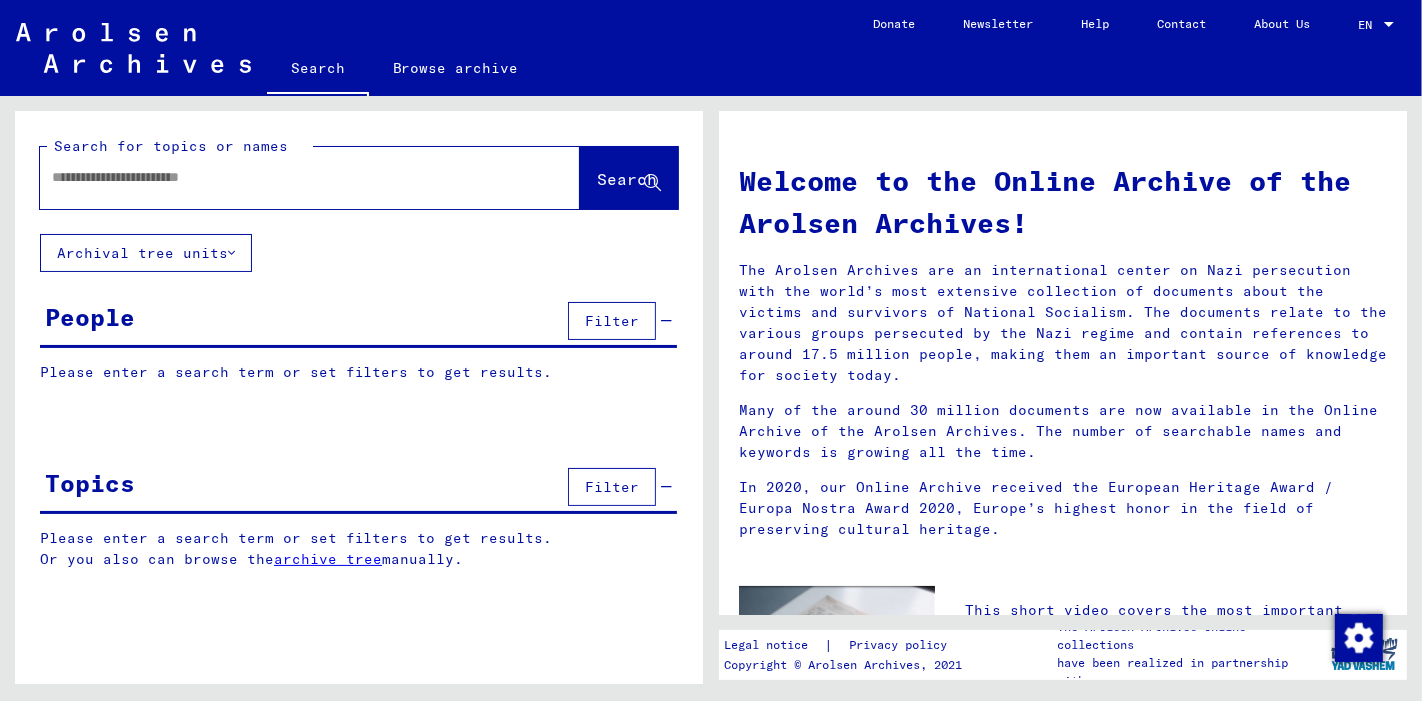 click at bounding box center [286, 177] 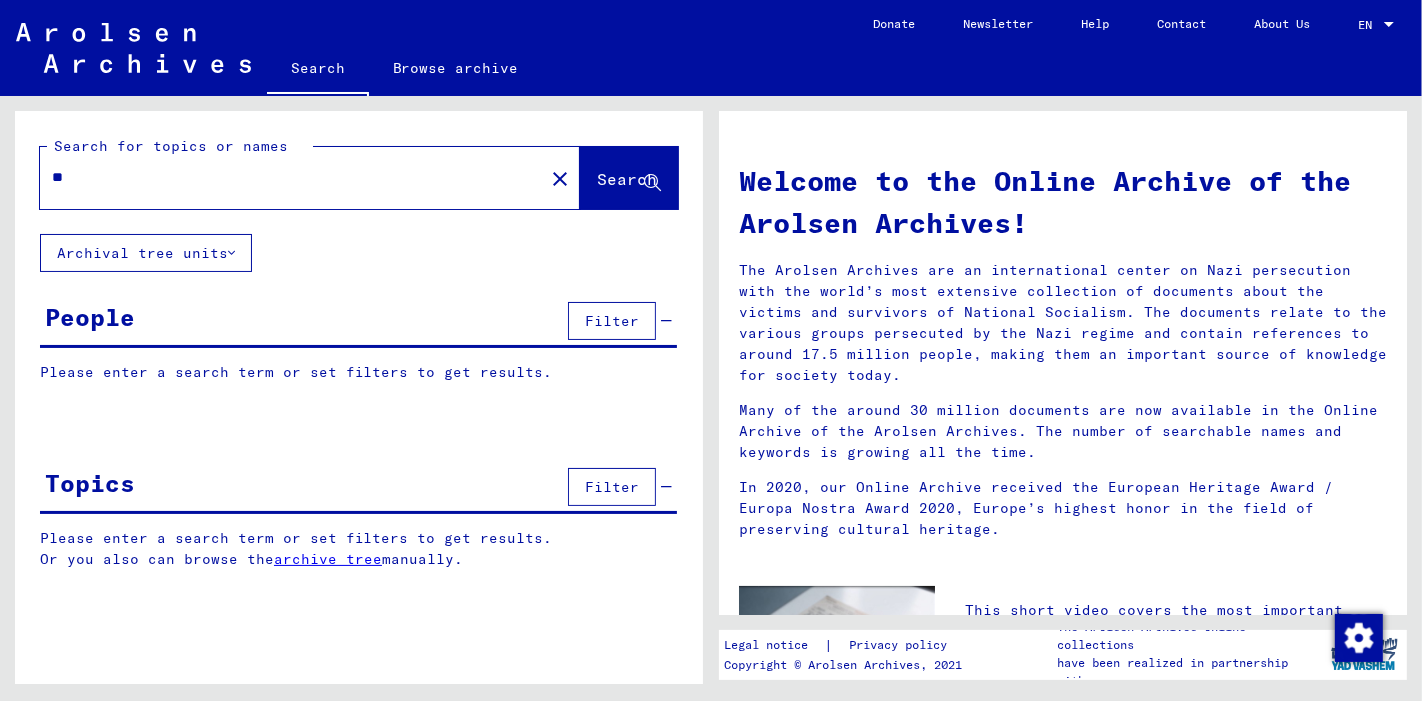 type on "*" 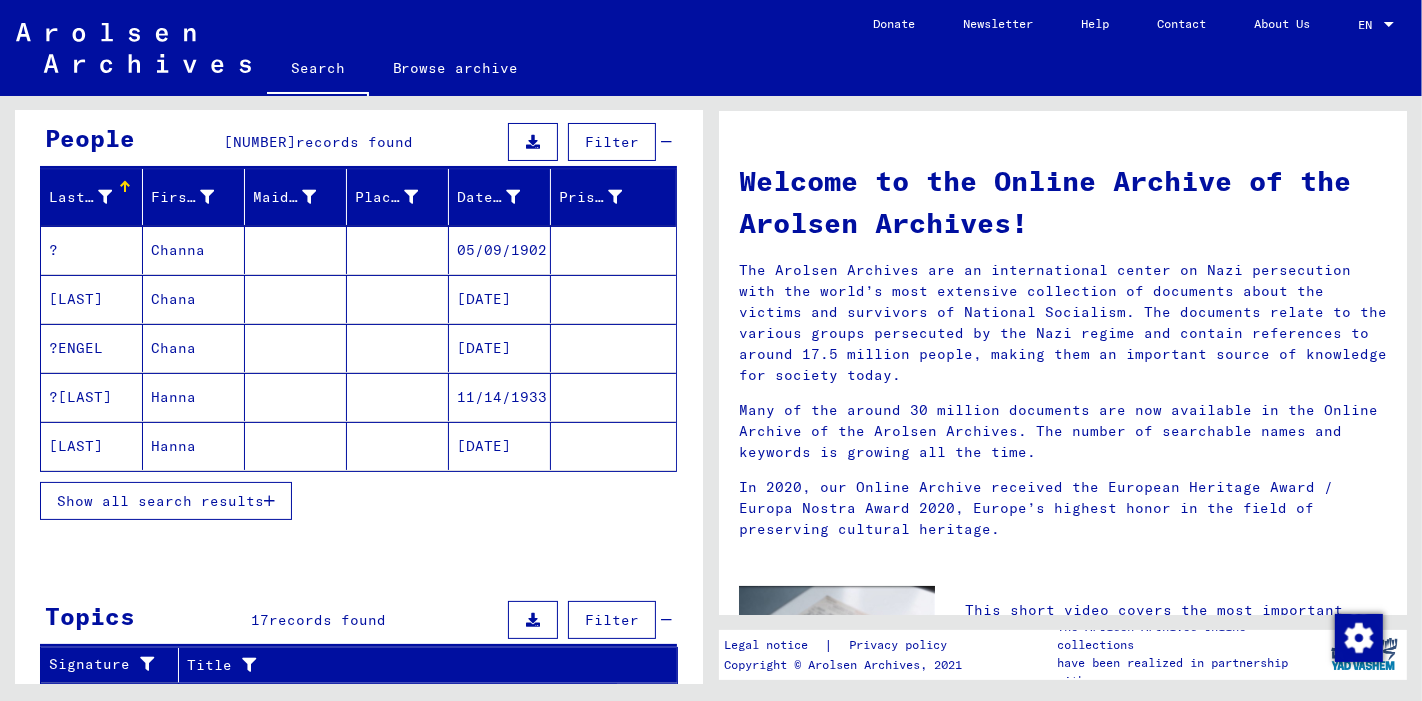 scroll, scrollTop: 0, scrollLeft: 0, axis: both 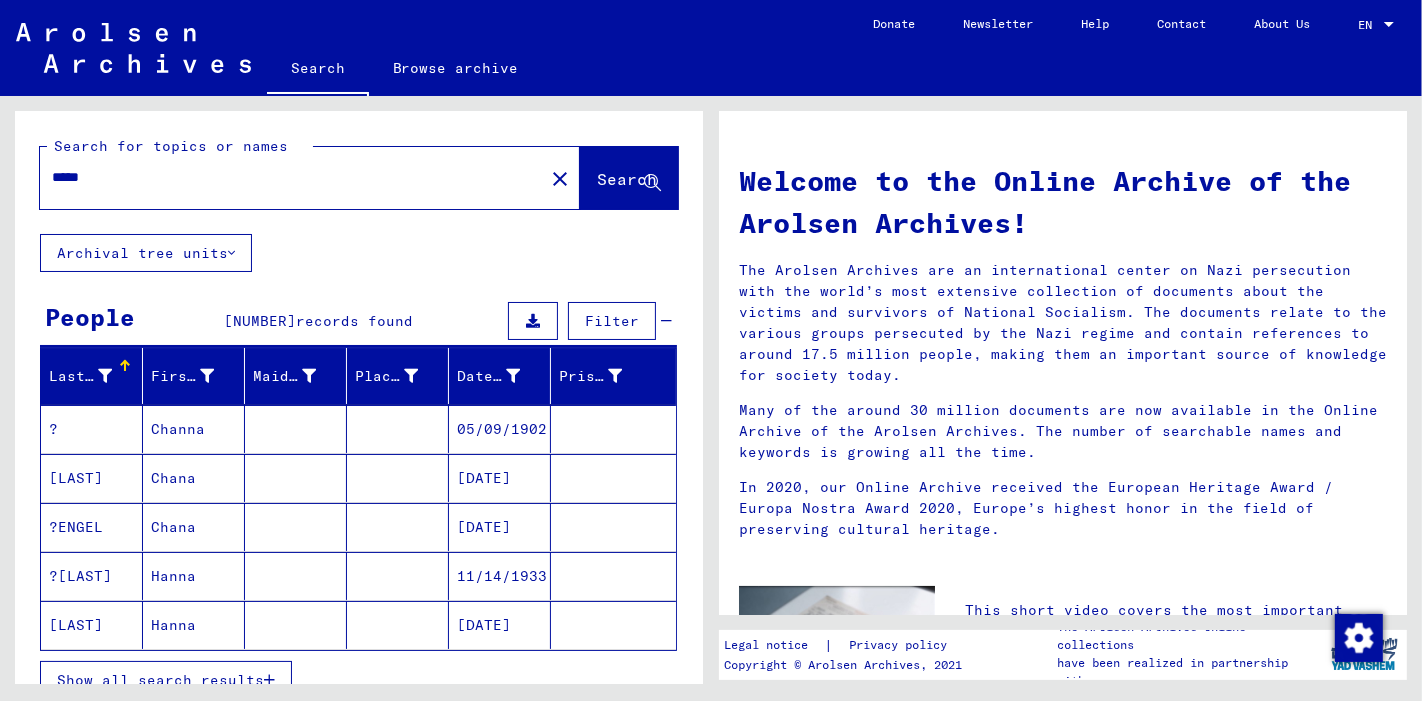 click on "*****" 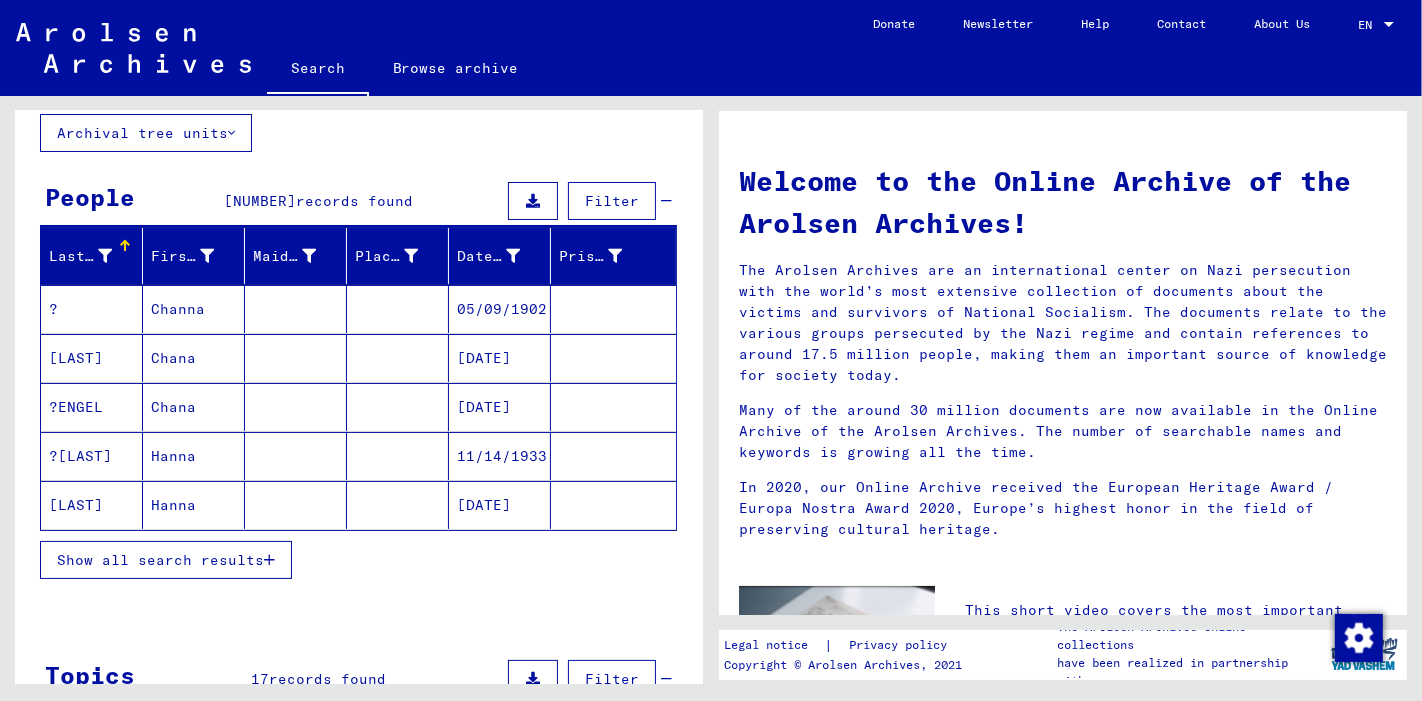 scroll, scrollTop: 0, scrollLeft: 0, axis: both 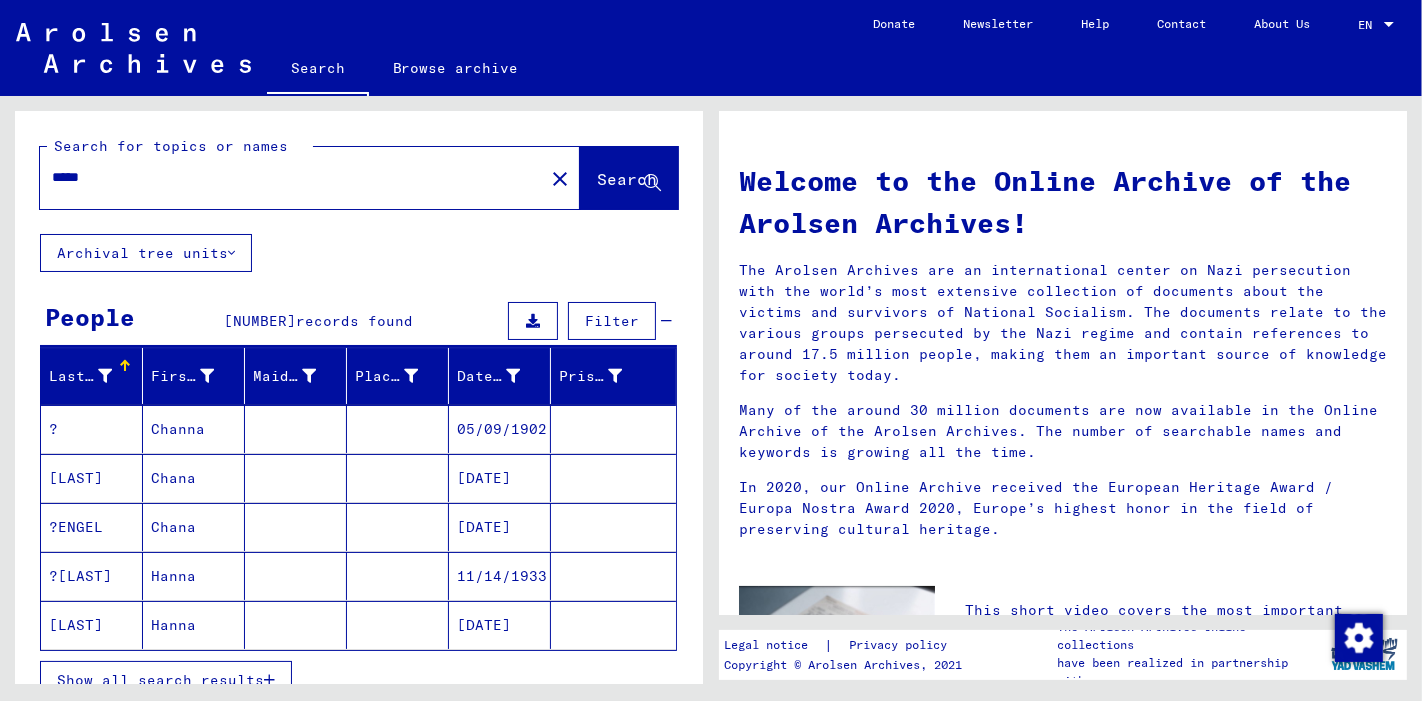 click on "*****" at bounding box center [286, 177] 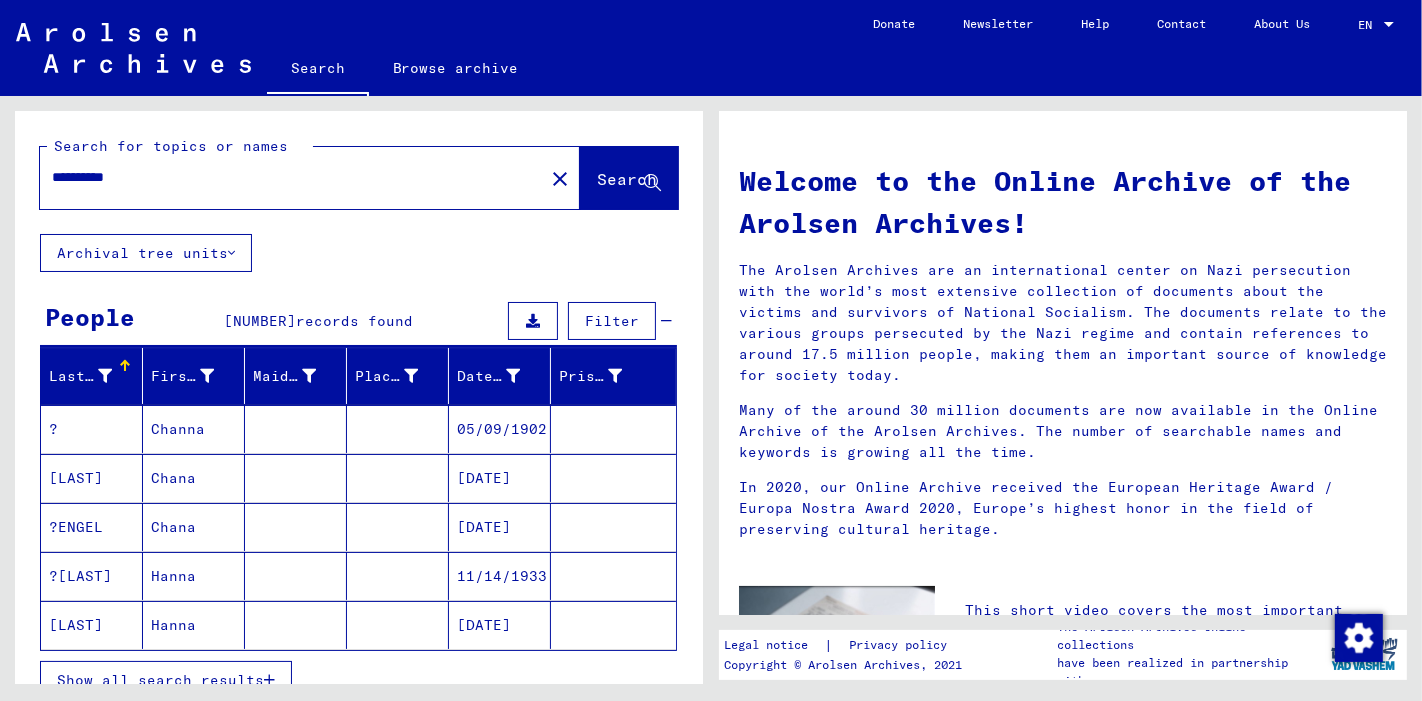 type on "**********" 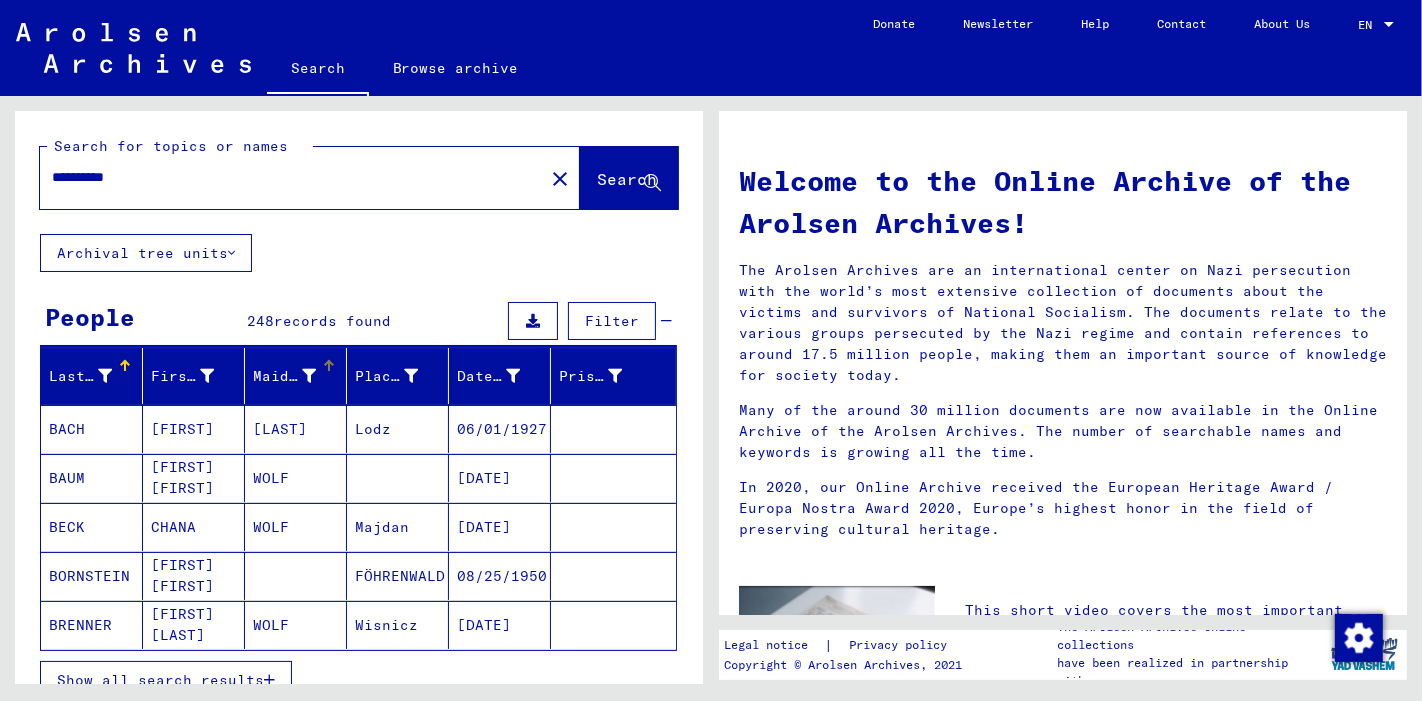 scroll, scrollTop: 174, scrollLeft: 0, axis: vertical 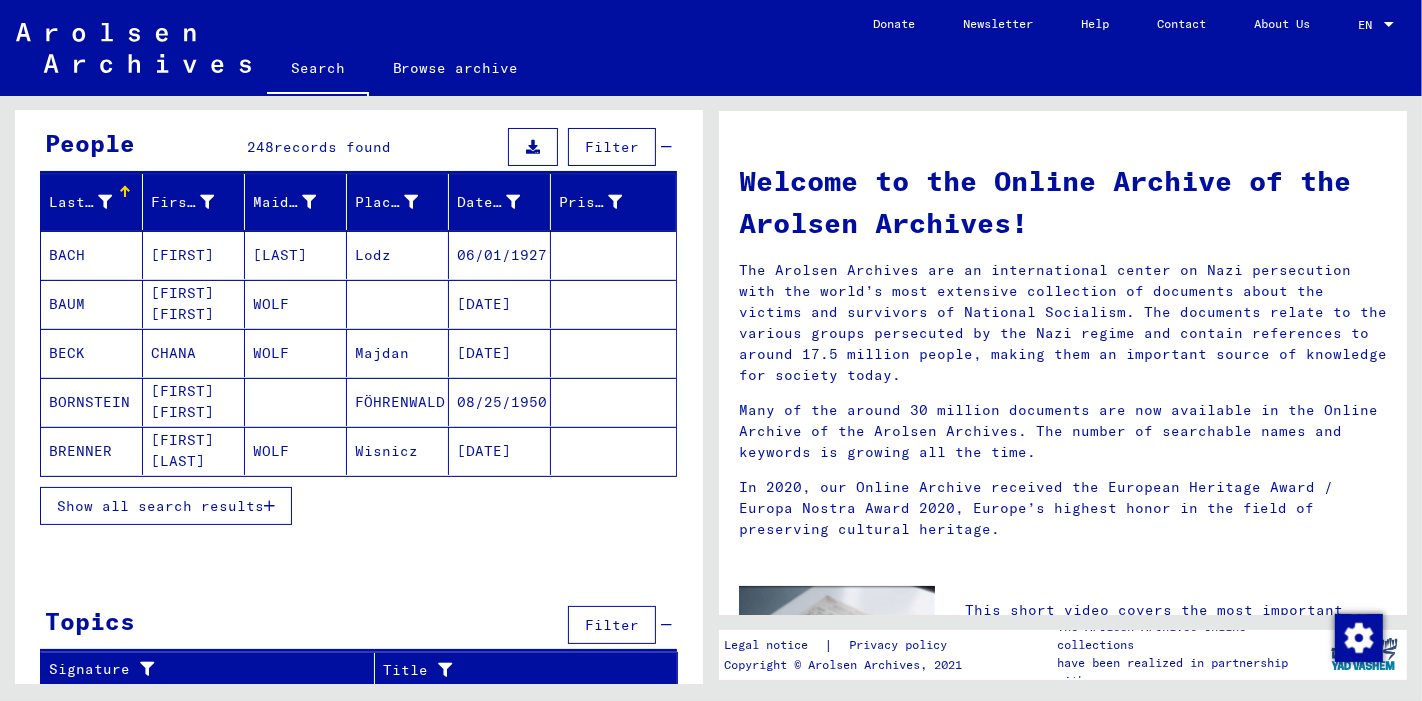 click on "Show all search results" at bounding box center [160, 506] 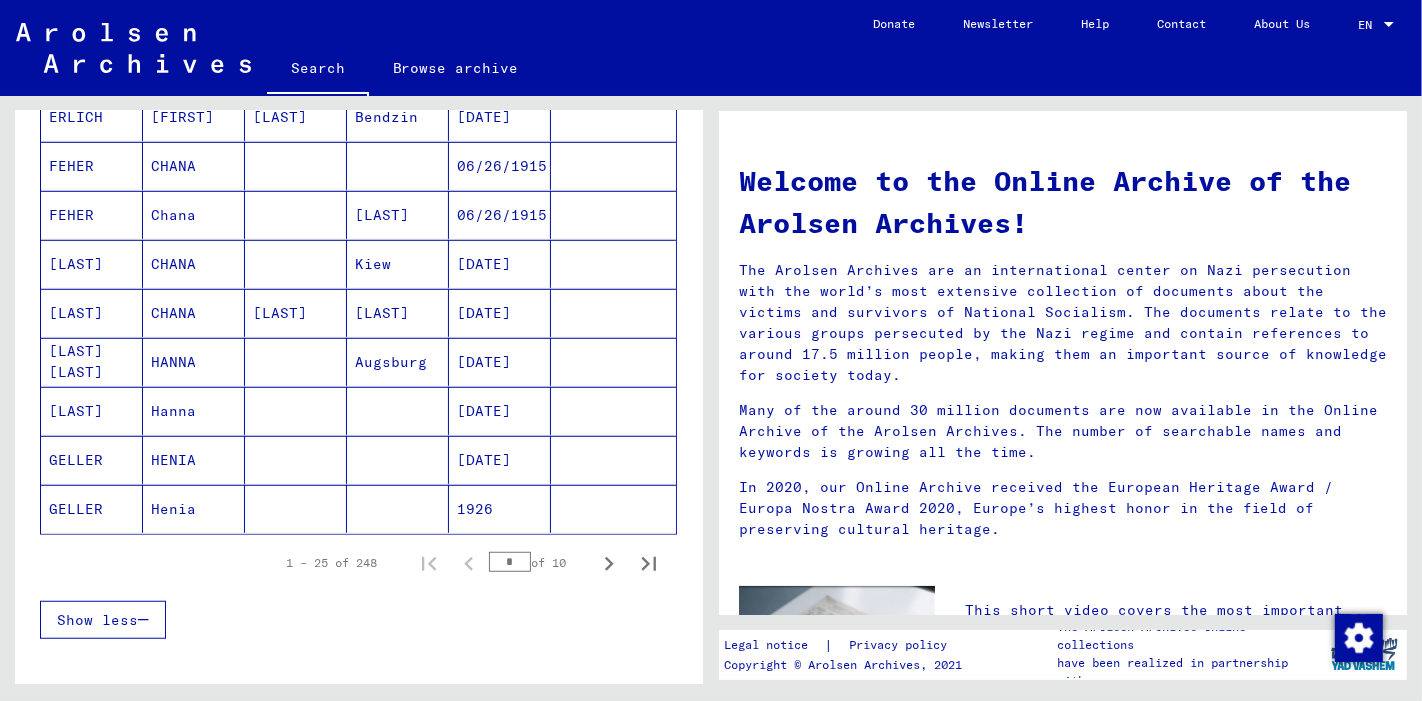 scroll, scrollTop: 1097, scrollLeft: 0, axis: vertical 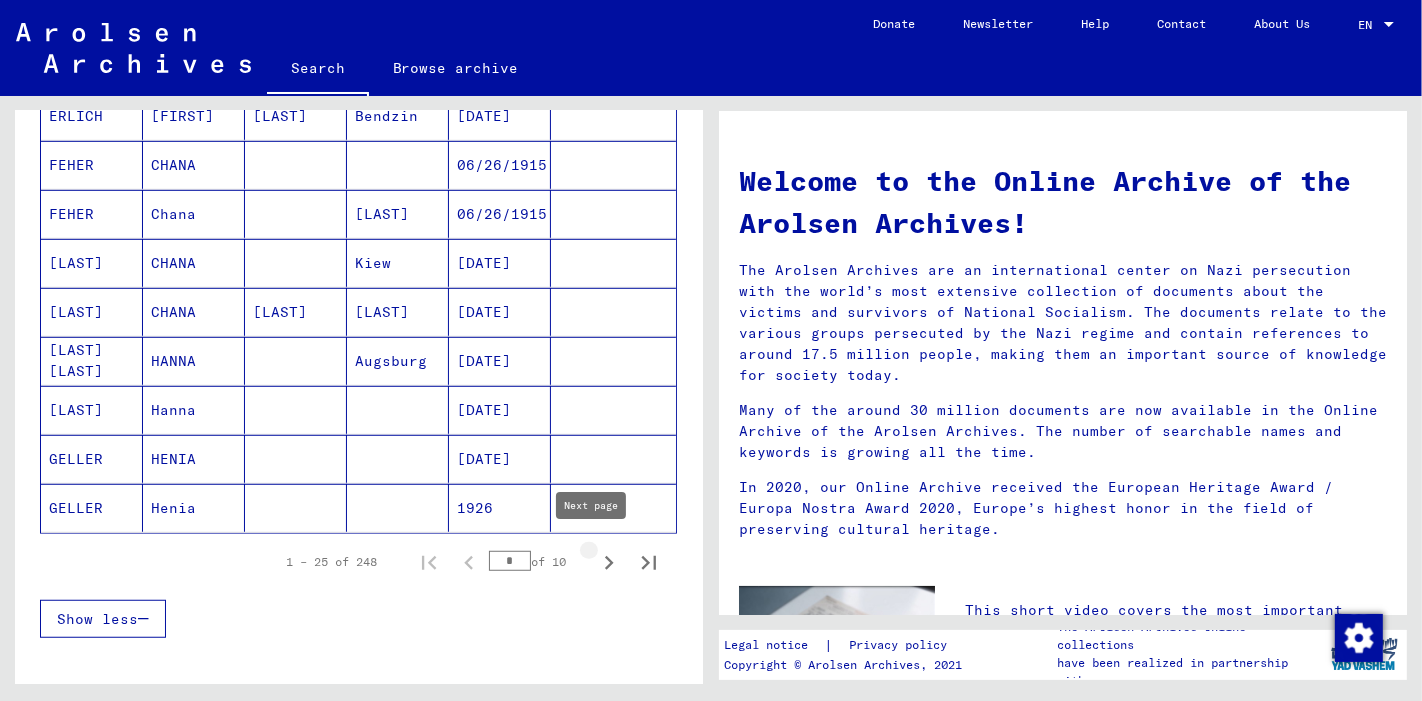 click 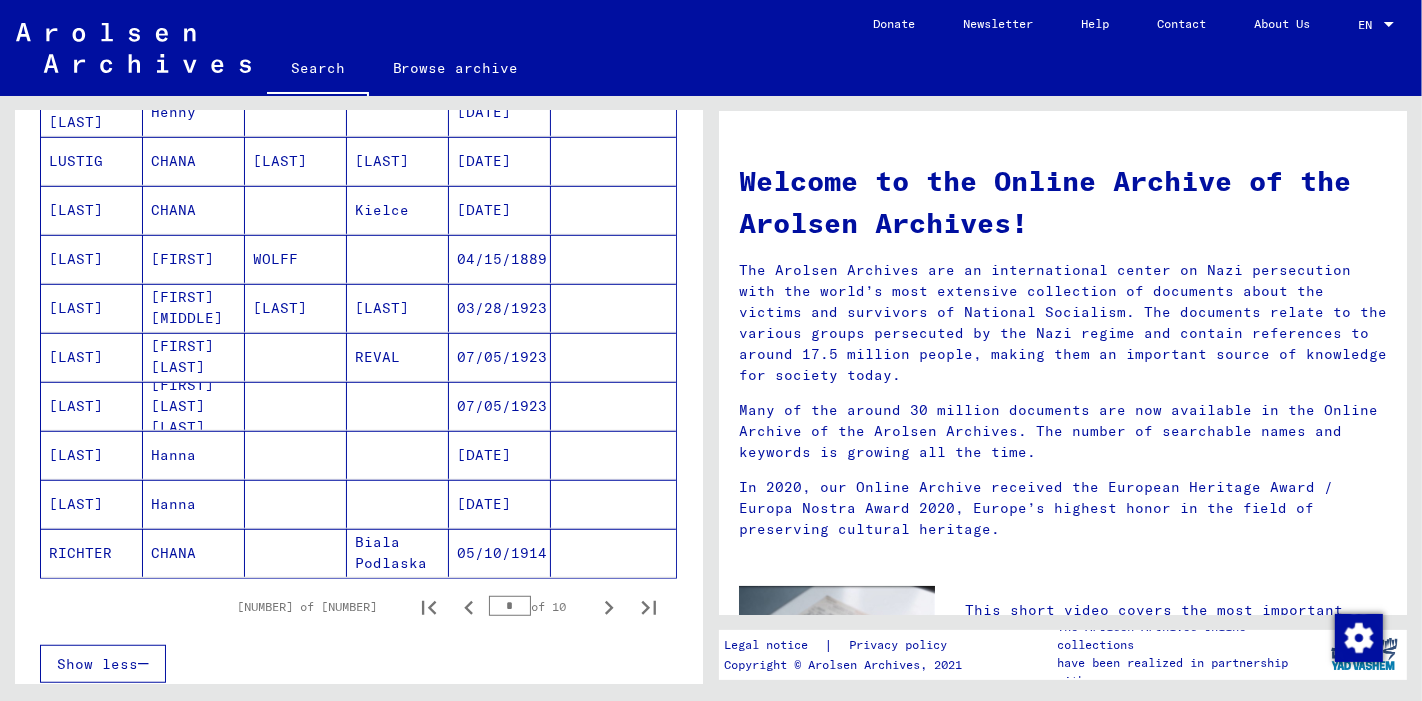 scroll, scrollTop: 1054, scrollLeft: 0, axis: vertical 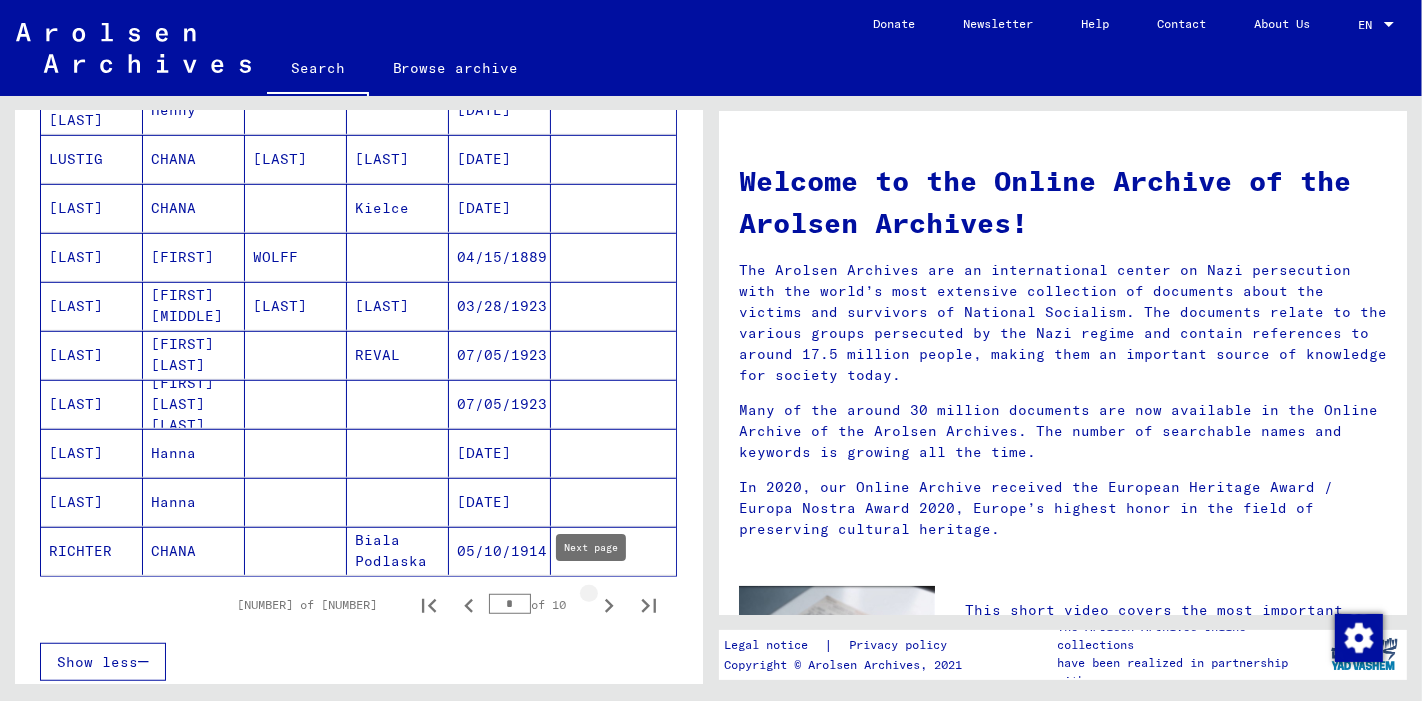 click 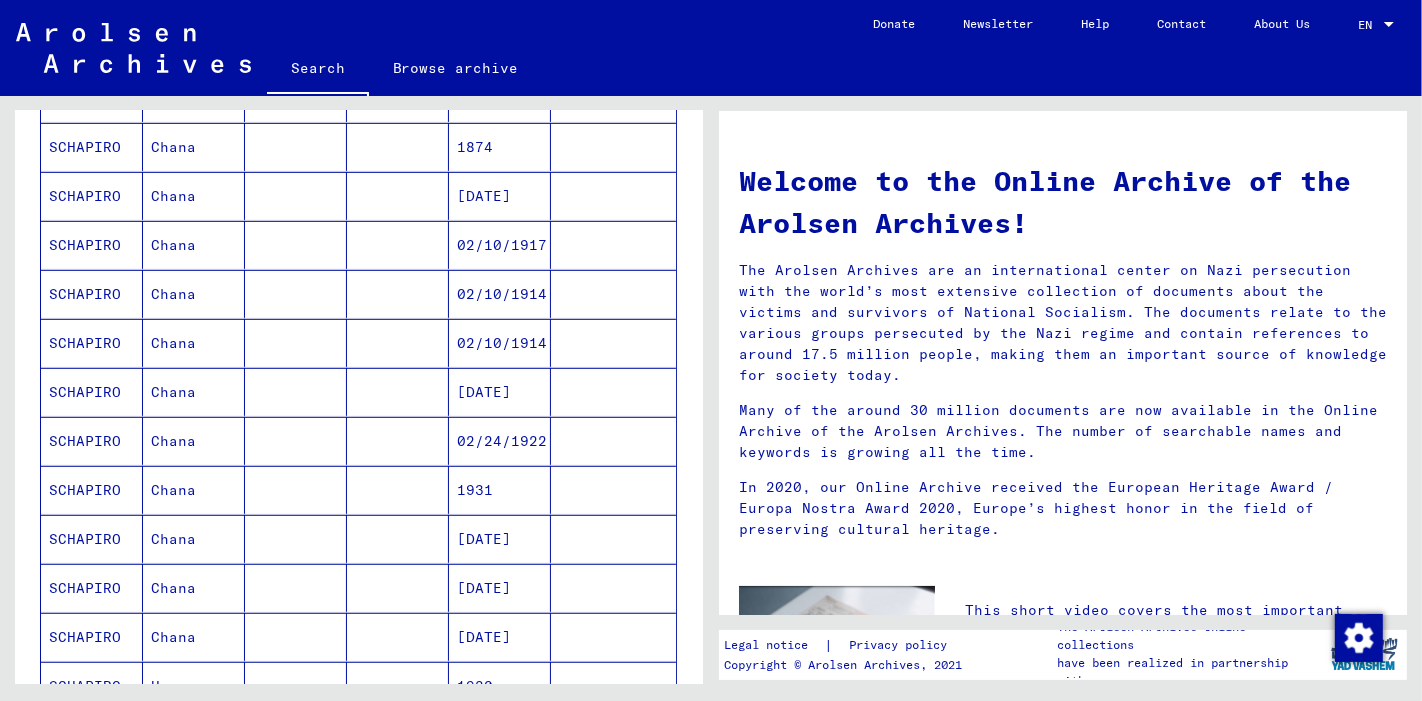 scroll, scrollTop: 1071, scrollLeft: 0, axis: vertical 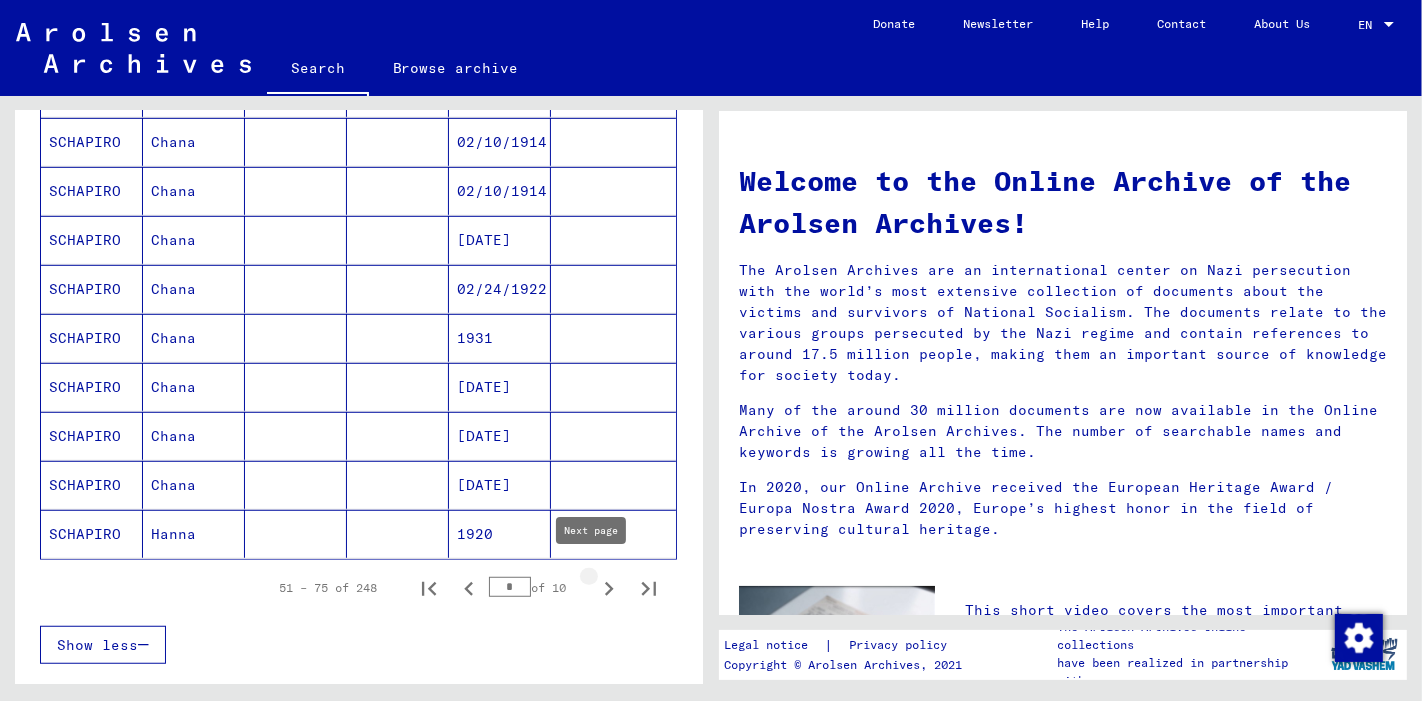 click 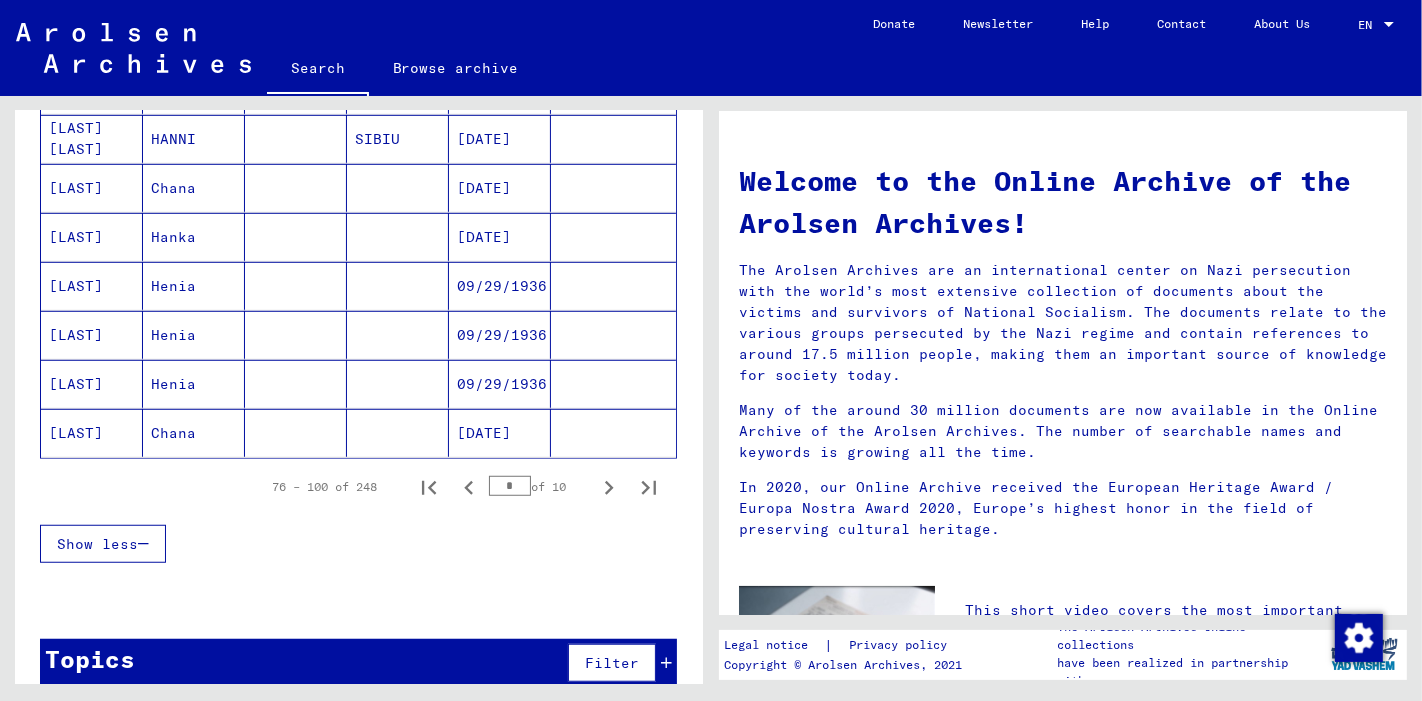 scroll, scrollTop: 1176, scrollLeft: 0, axis: vertical 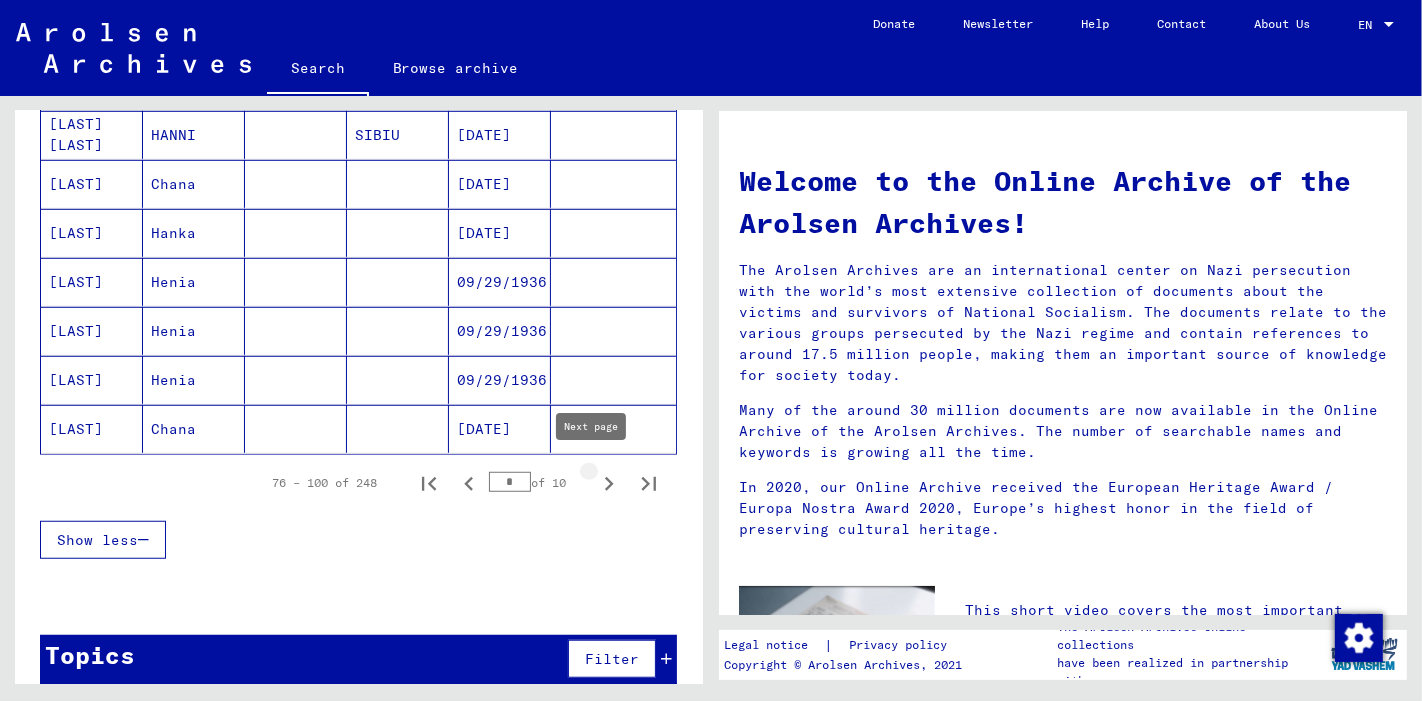 click 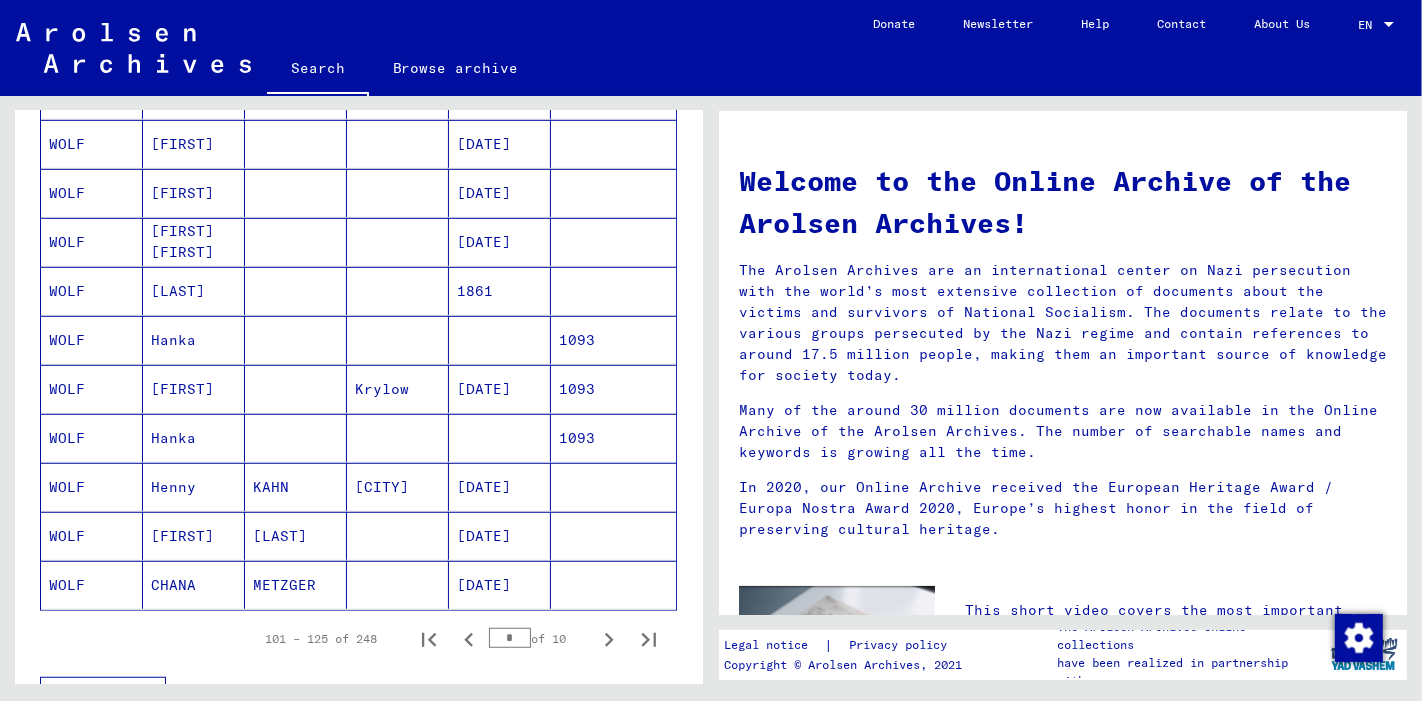 scroll, scrollTop: 1019, scrollLeft: 0, axis: vertical 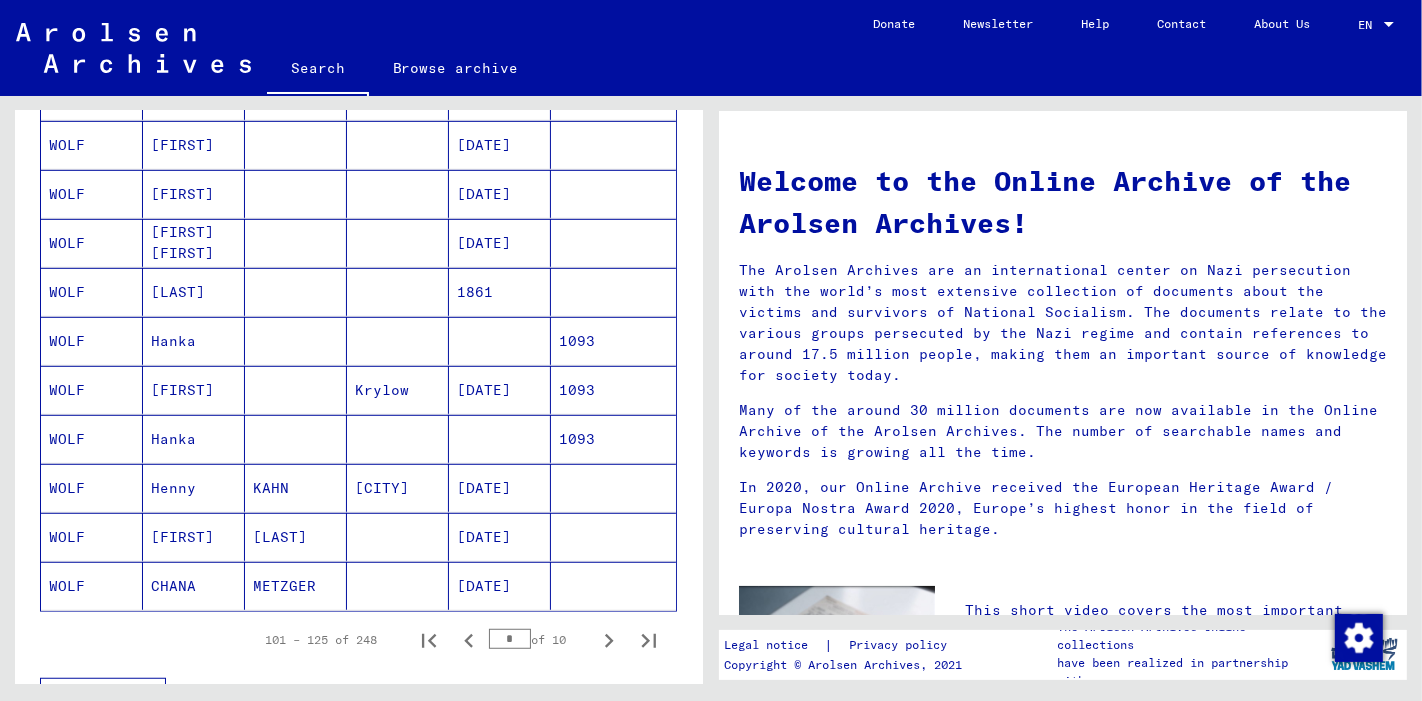 click on "[CITY]" at bounding box center [398, 537] 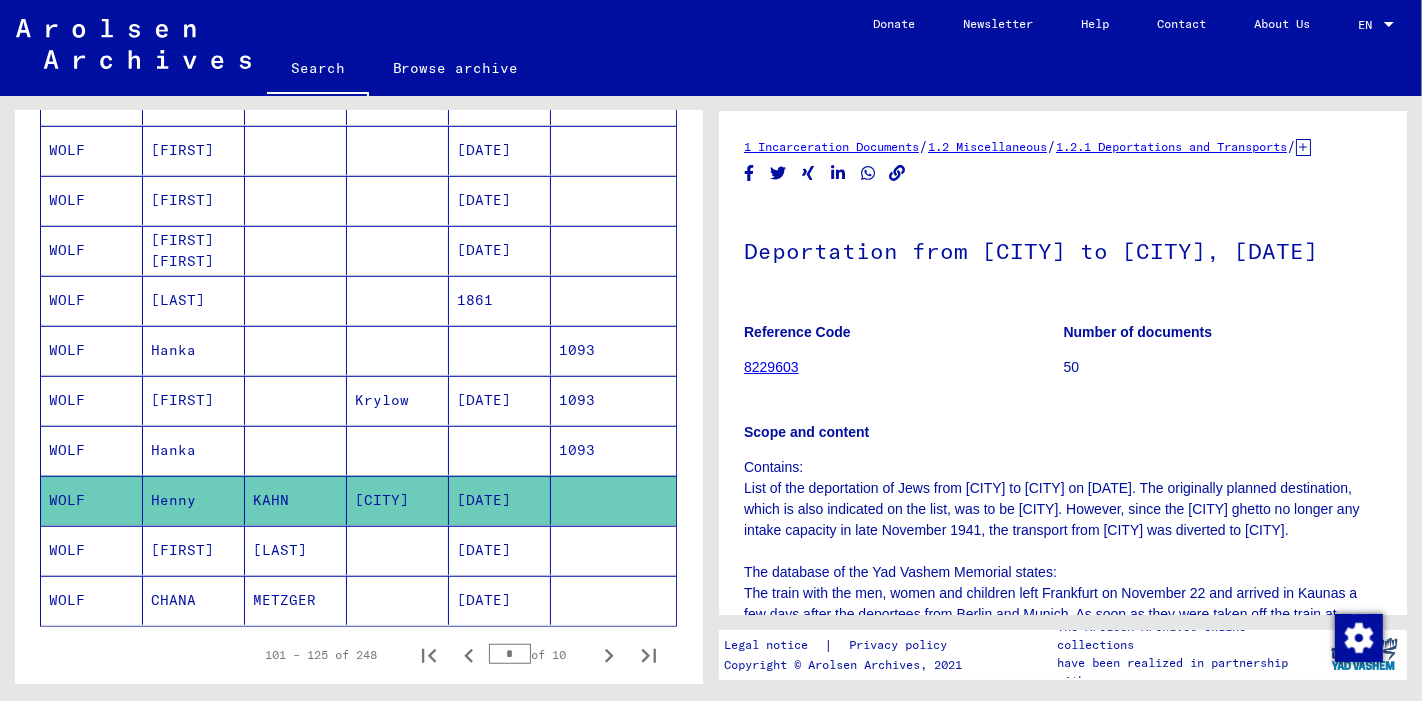 scroll, scrollTop: 0, scrollLeft: 0, axis: both 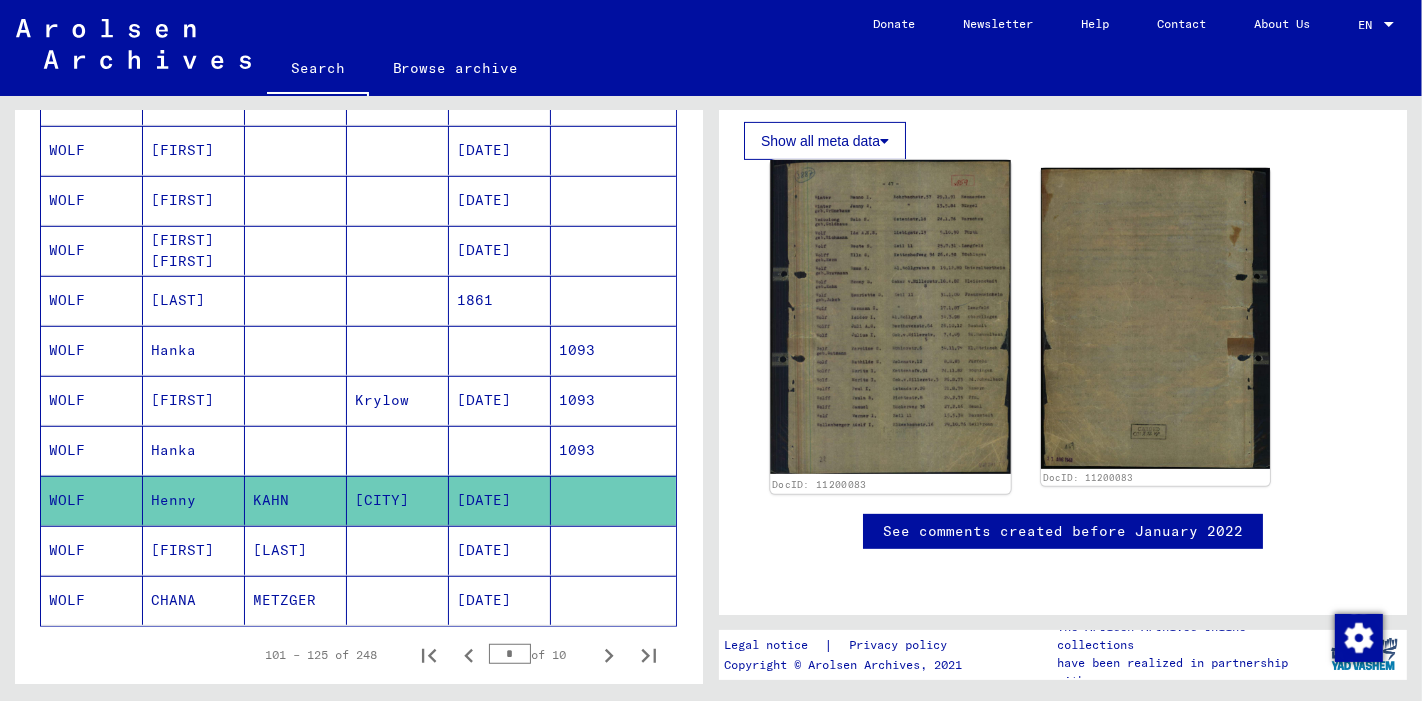 click 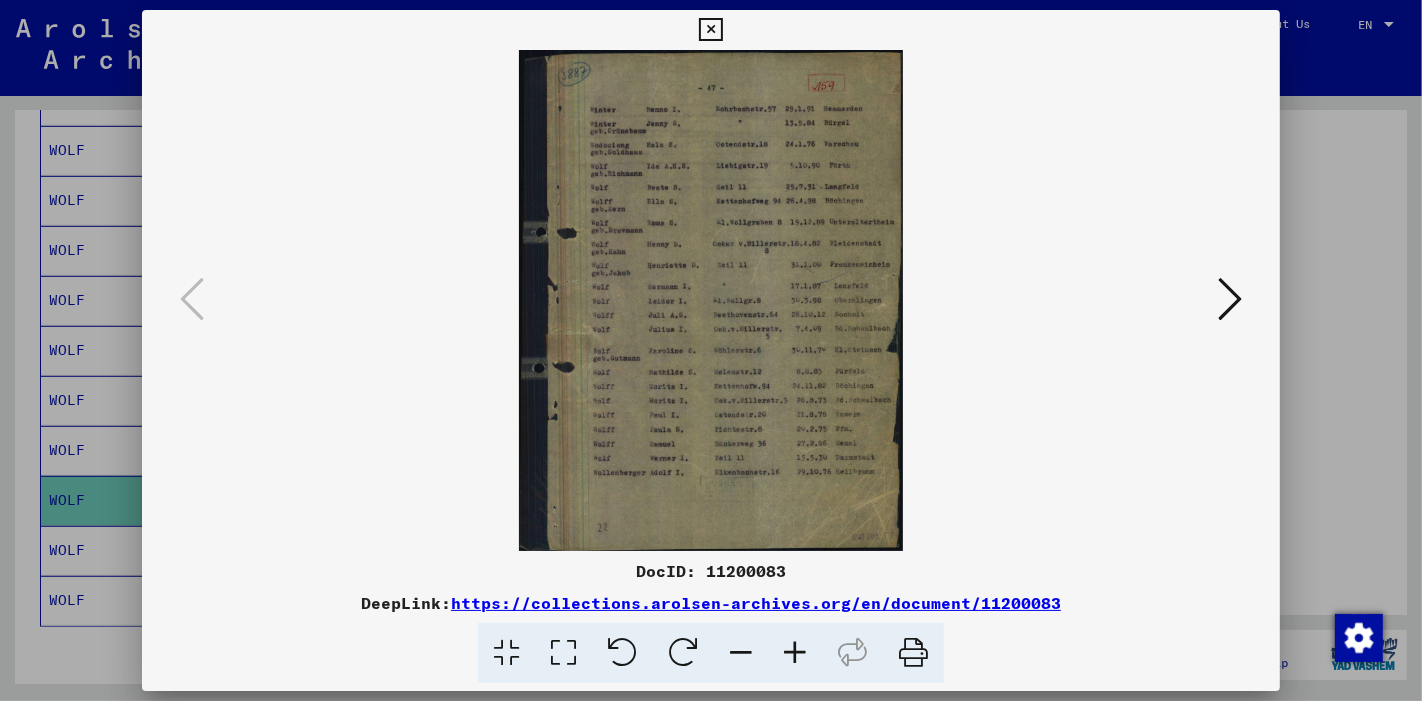 click at bounding box center [563, 653] 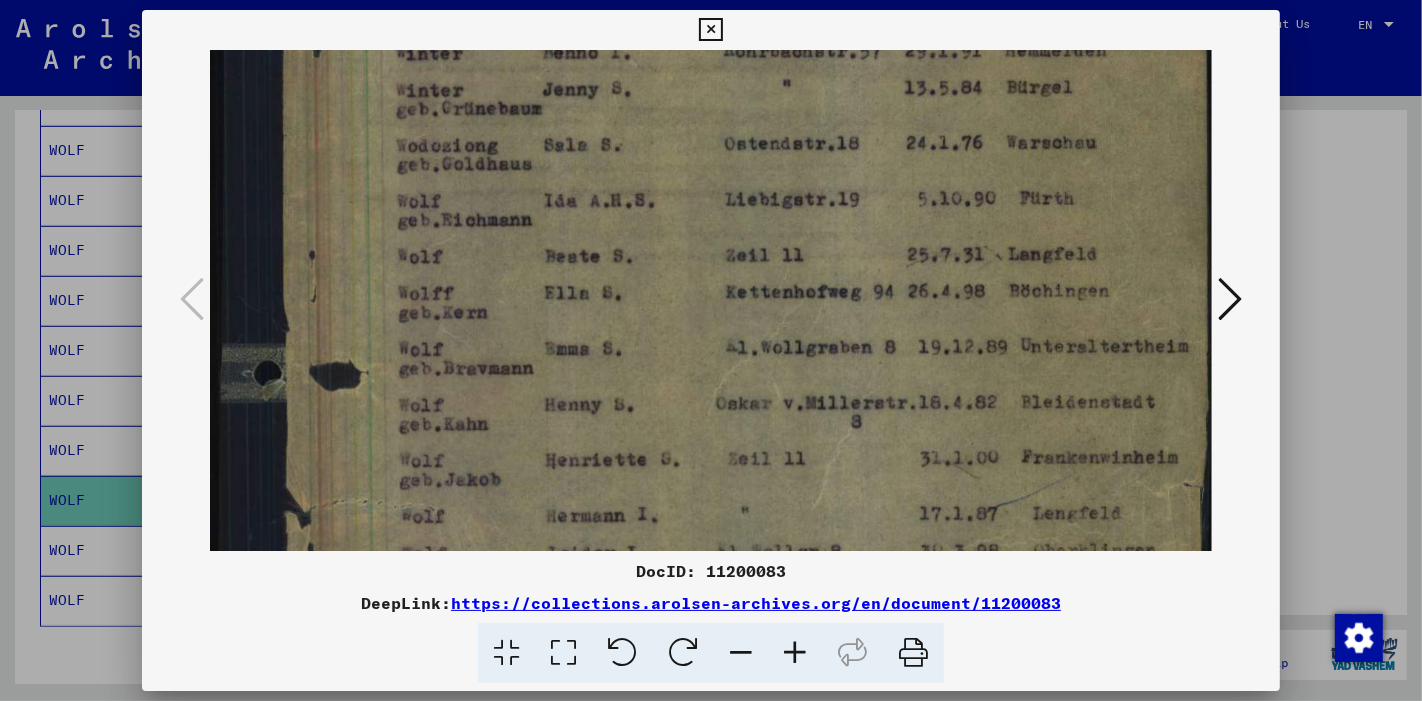 scroll, scrollTop: 155, scrollLeft: 0, axis: vertical 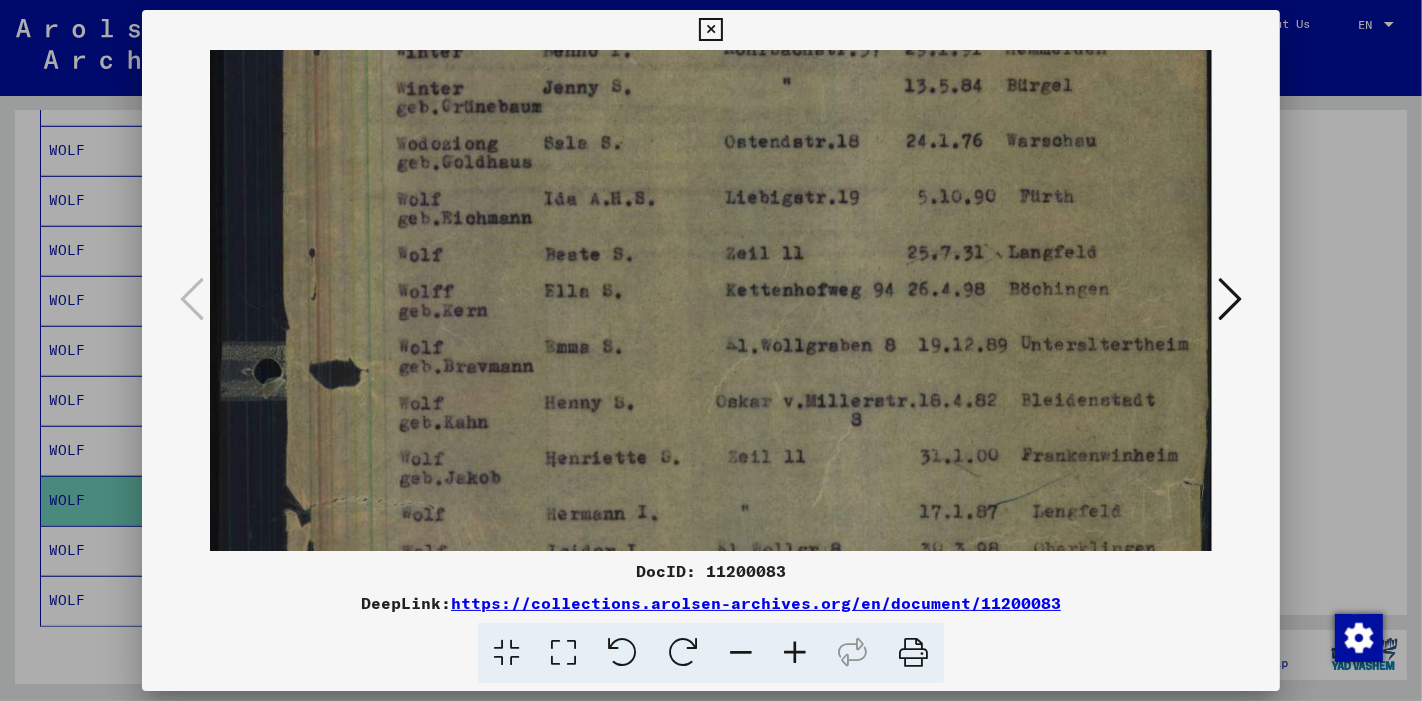 drag, startPoint x: 686, startPoint y: 298, endPoint x: 680, endPoint y: 141, distance: 157.11461 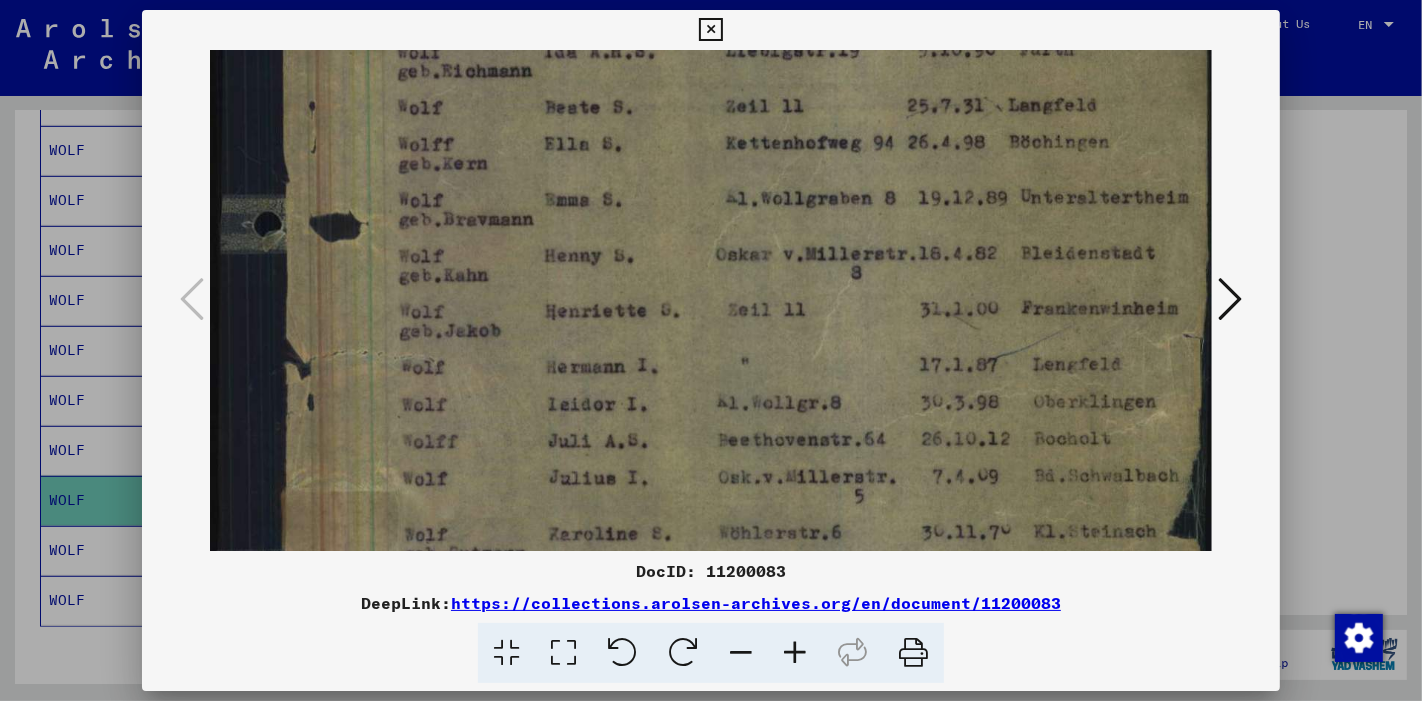 scroll, scrollTop: 311, scrollLeft: 0, axis: vertical 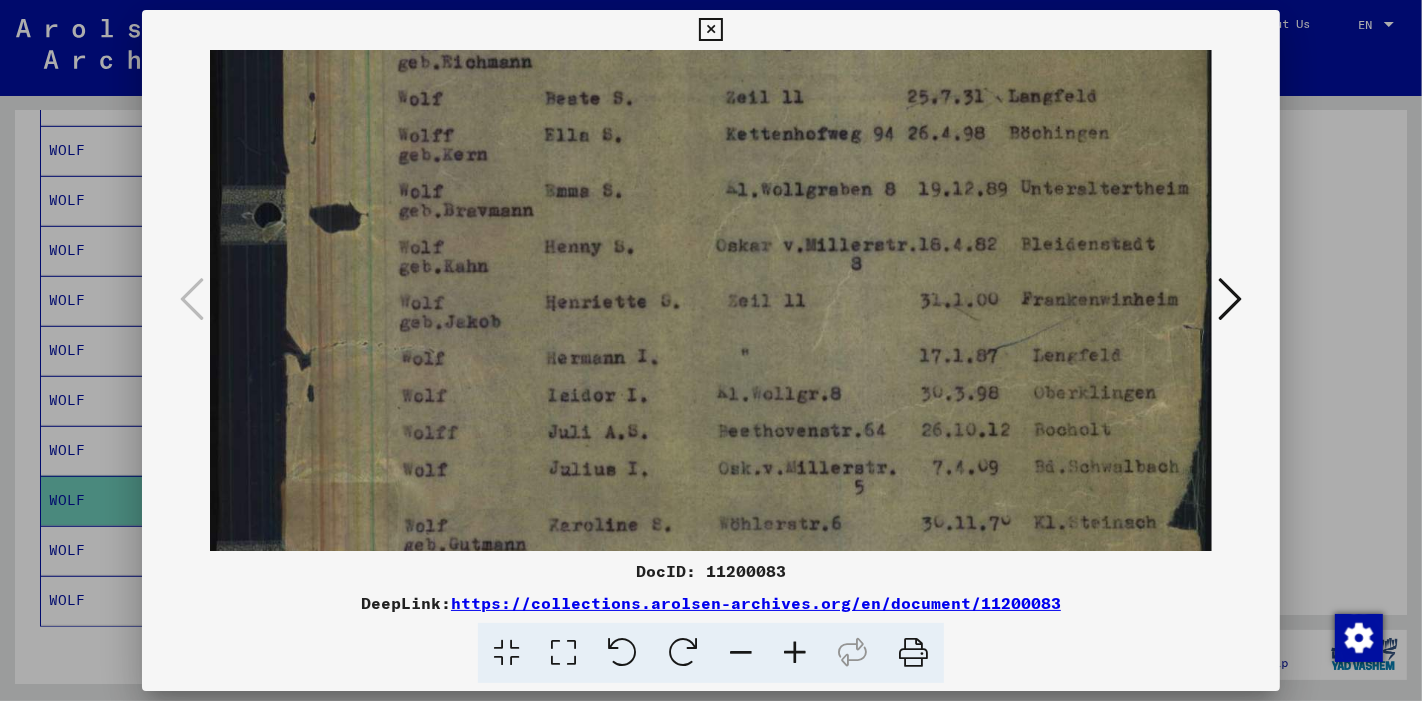 drag, startPoint x: 669, startPoint y: 330, endPoint x: 661, endPoint y: 168, distance: 162.19742 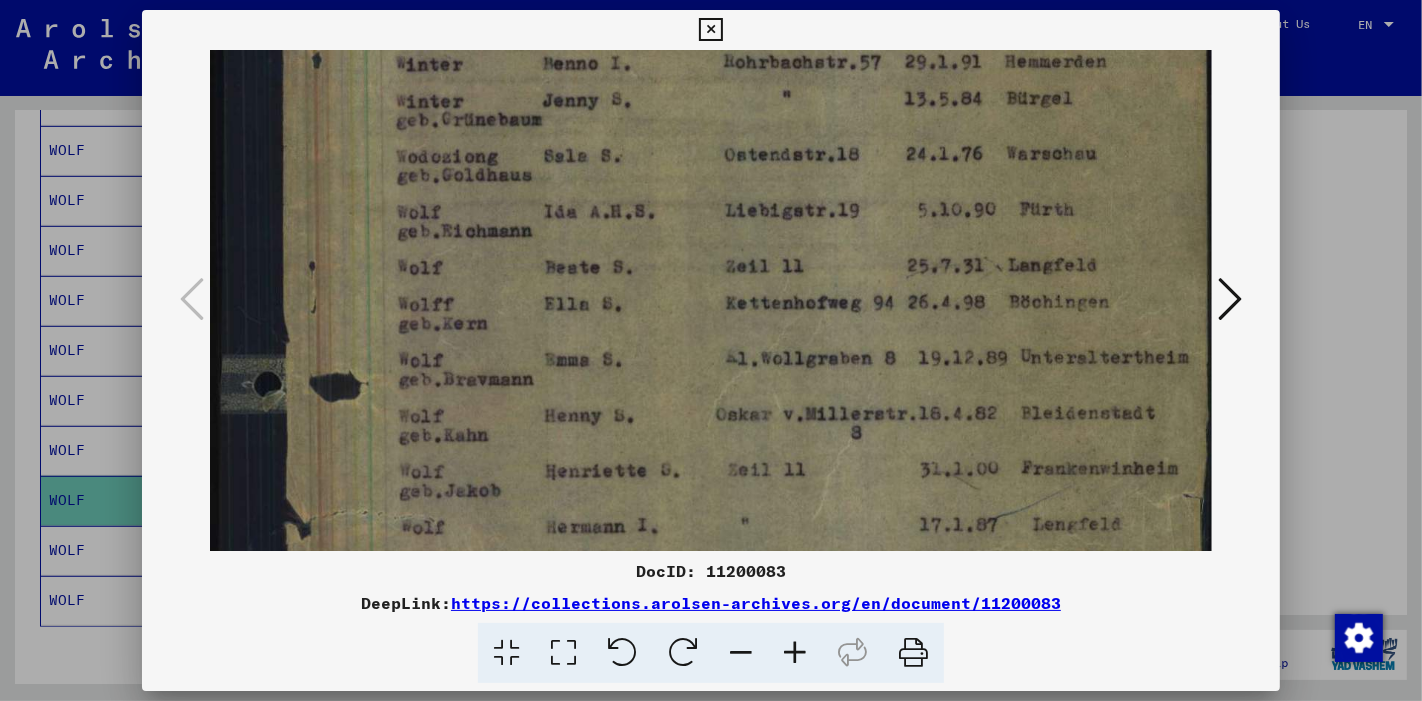 scroll, scrollTop: 0, scrollLeft: 0, axis: both 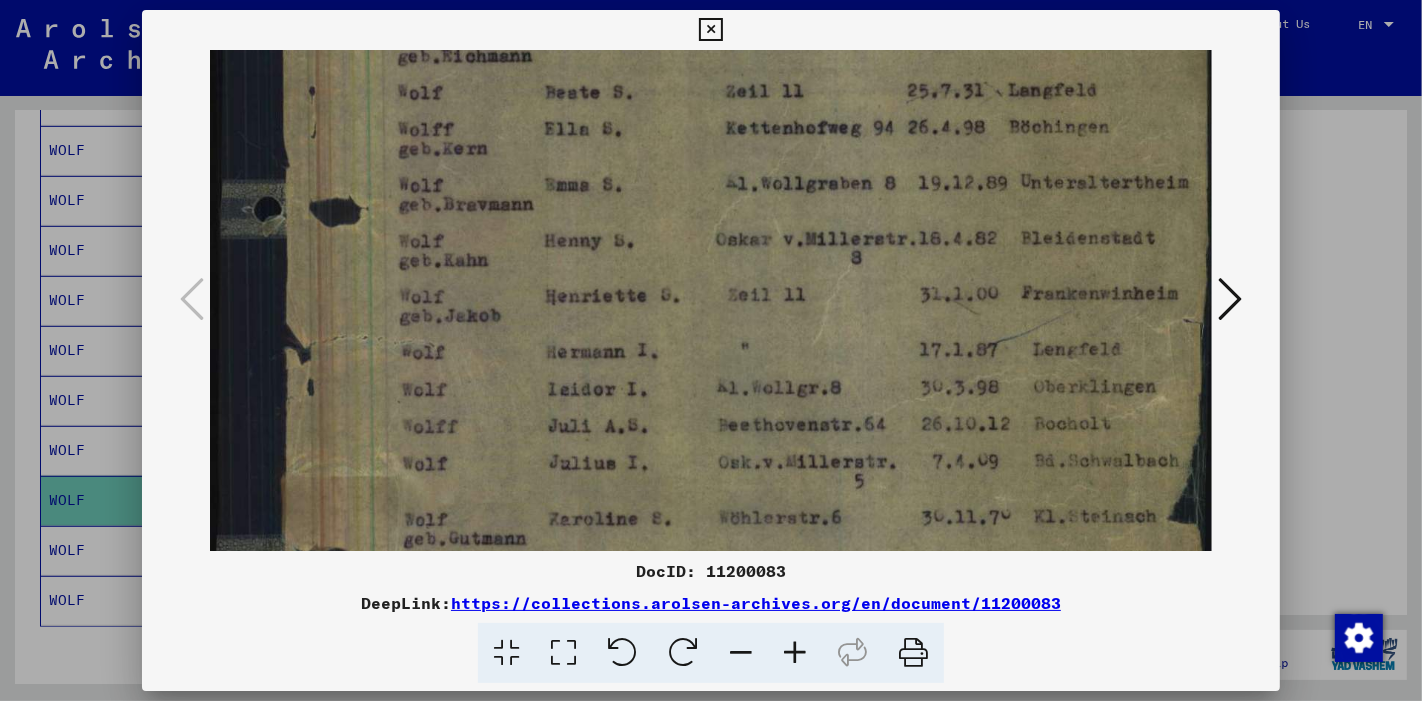 drag, startPoint x: 718, startPoint y: 403, endPoint x: 654, endPoint y: 429, distance: 69.079666 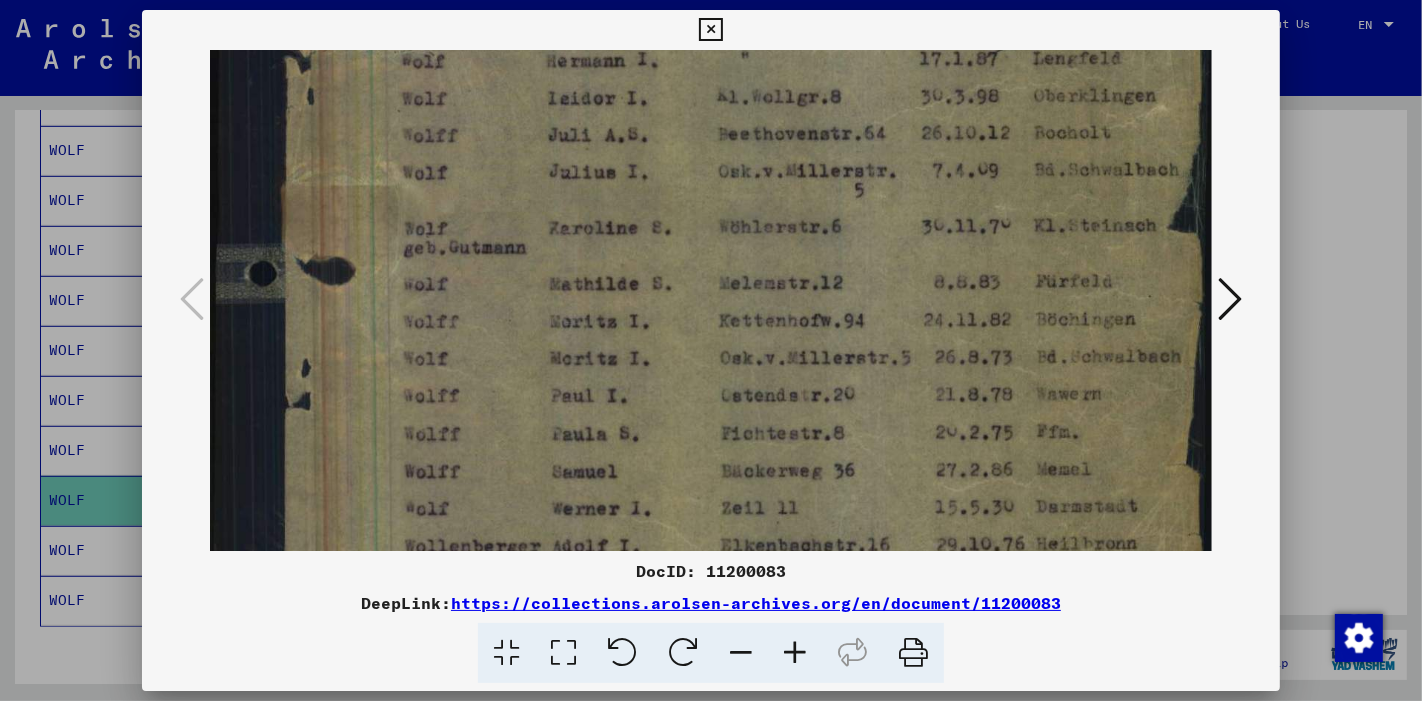 drag, startPoint x: 654, startPoint y: 429, endPoint x: 600, endPoint y: 139, distance: 294.98474 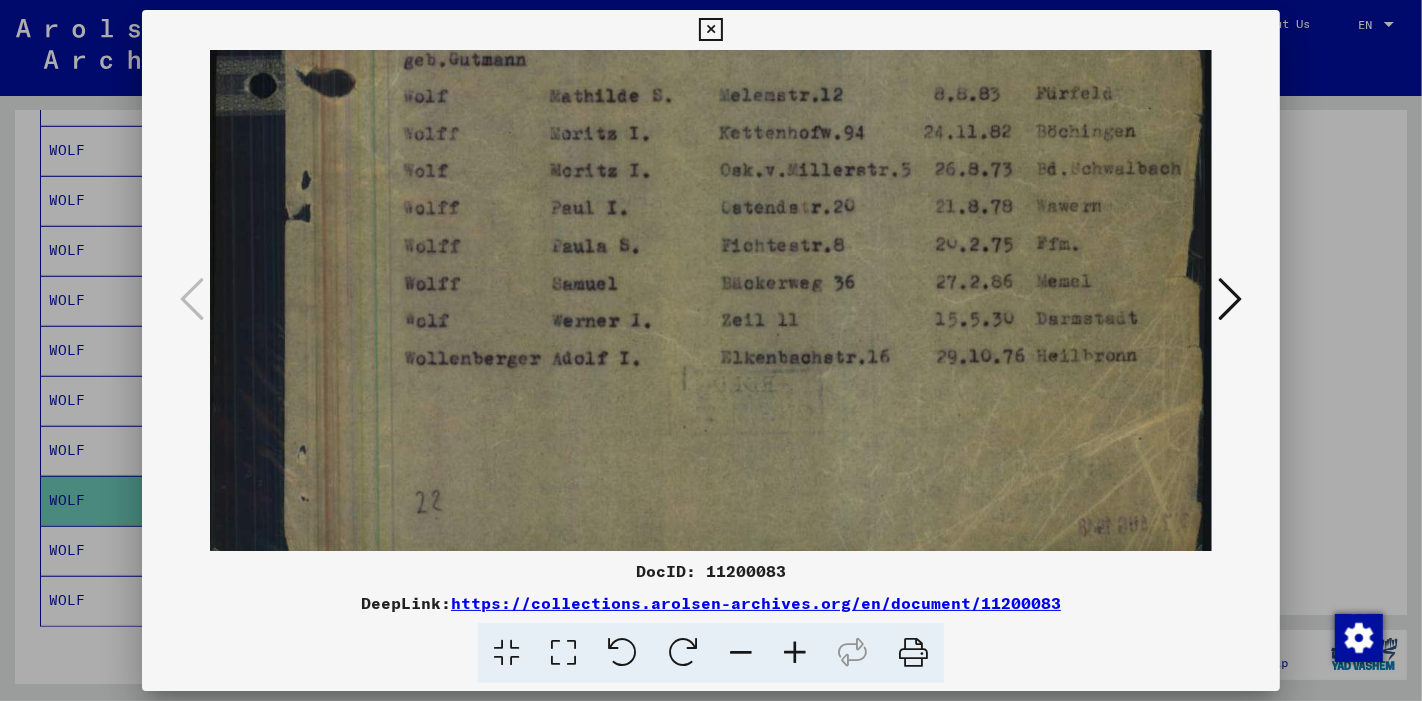 scroll, scrollTop: 803, scrollLeft: 0, axis: vertical 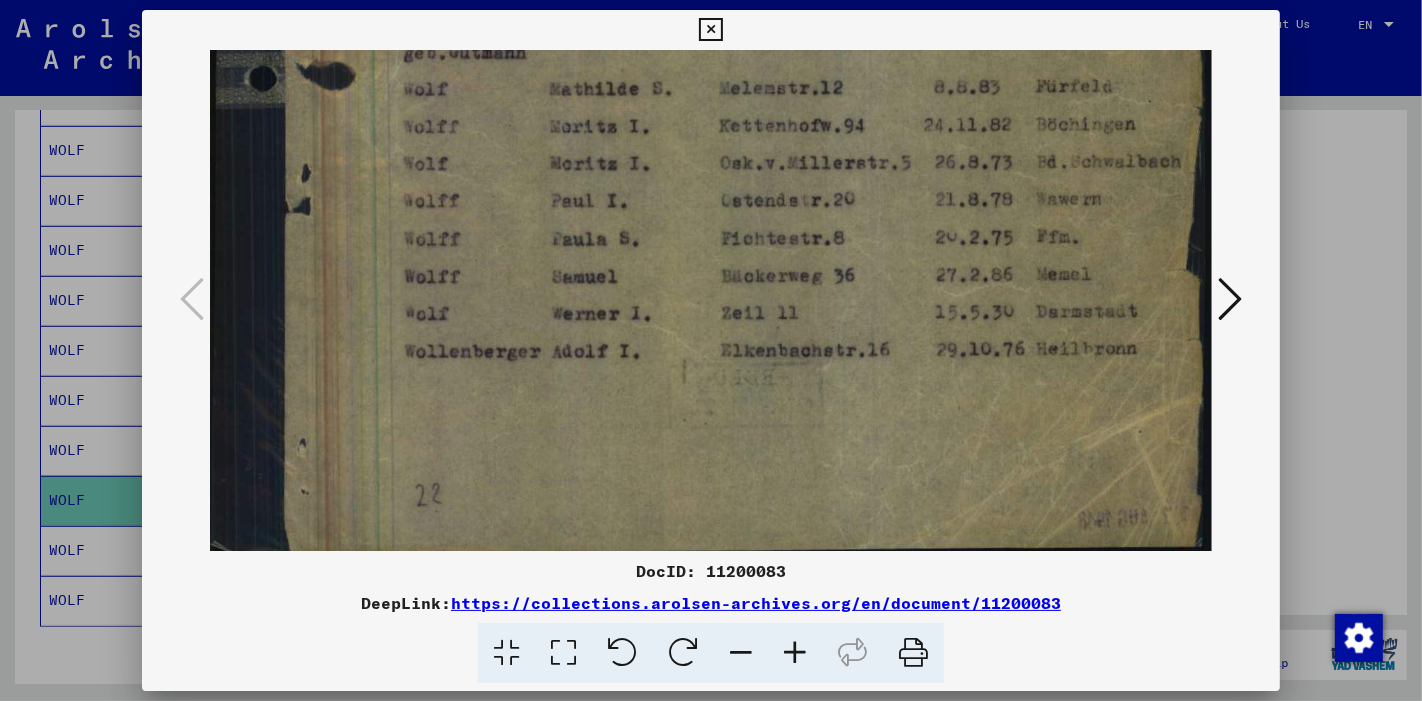 drag, startPoint x: 643, startPoint y: 340, endPoint x: 632, endPoint y: 144, distance: 196.30843 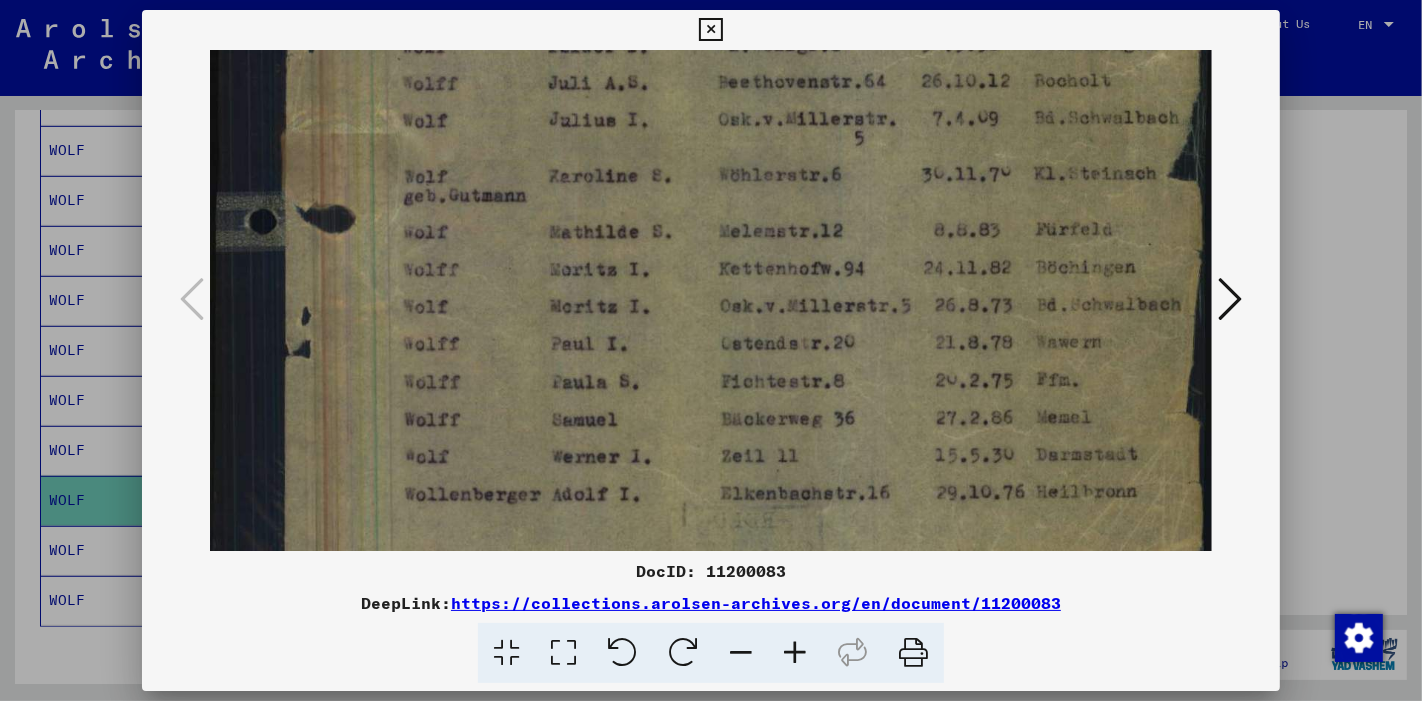 scroll, scrollTop: 659, scrollLeft: 0, axis: vertical 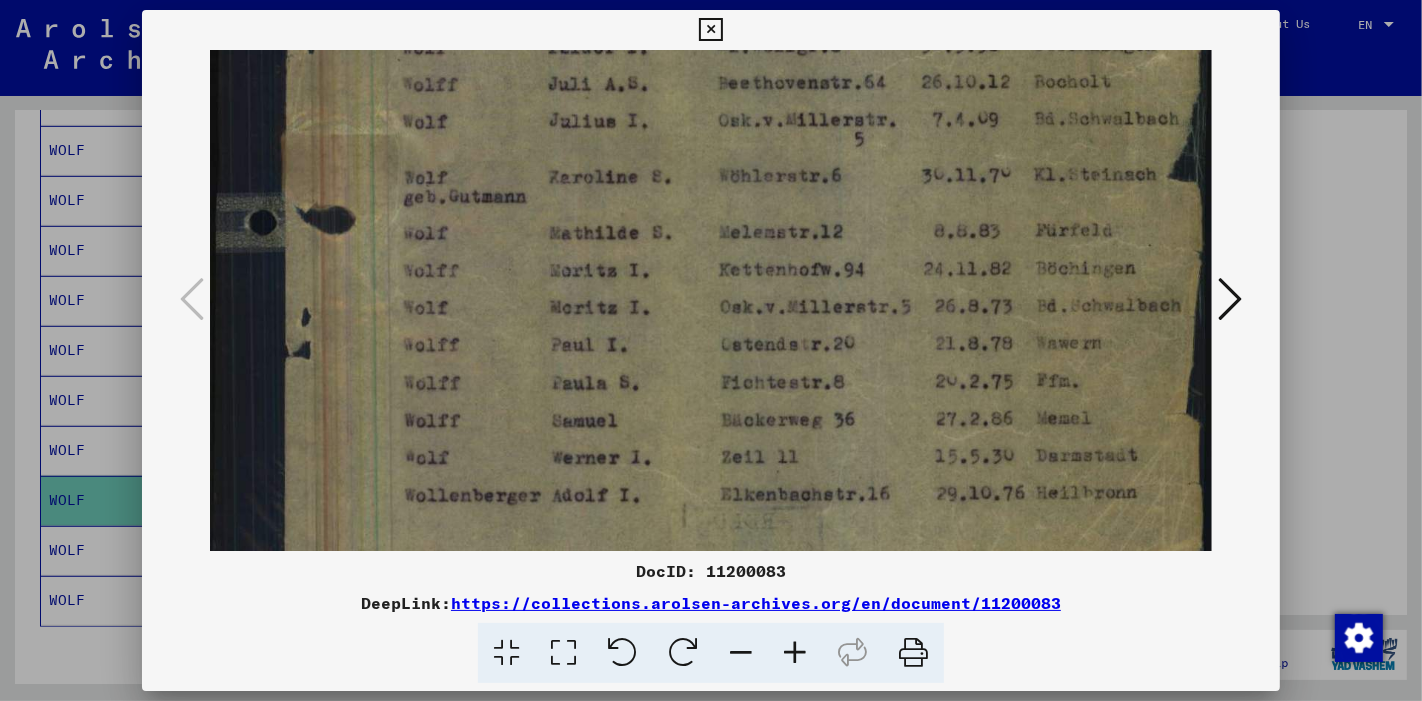 drag, startPoint x: 631, startPoint y: 251, endPoint x: 636, endPoint y: 398, distance: 147.085 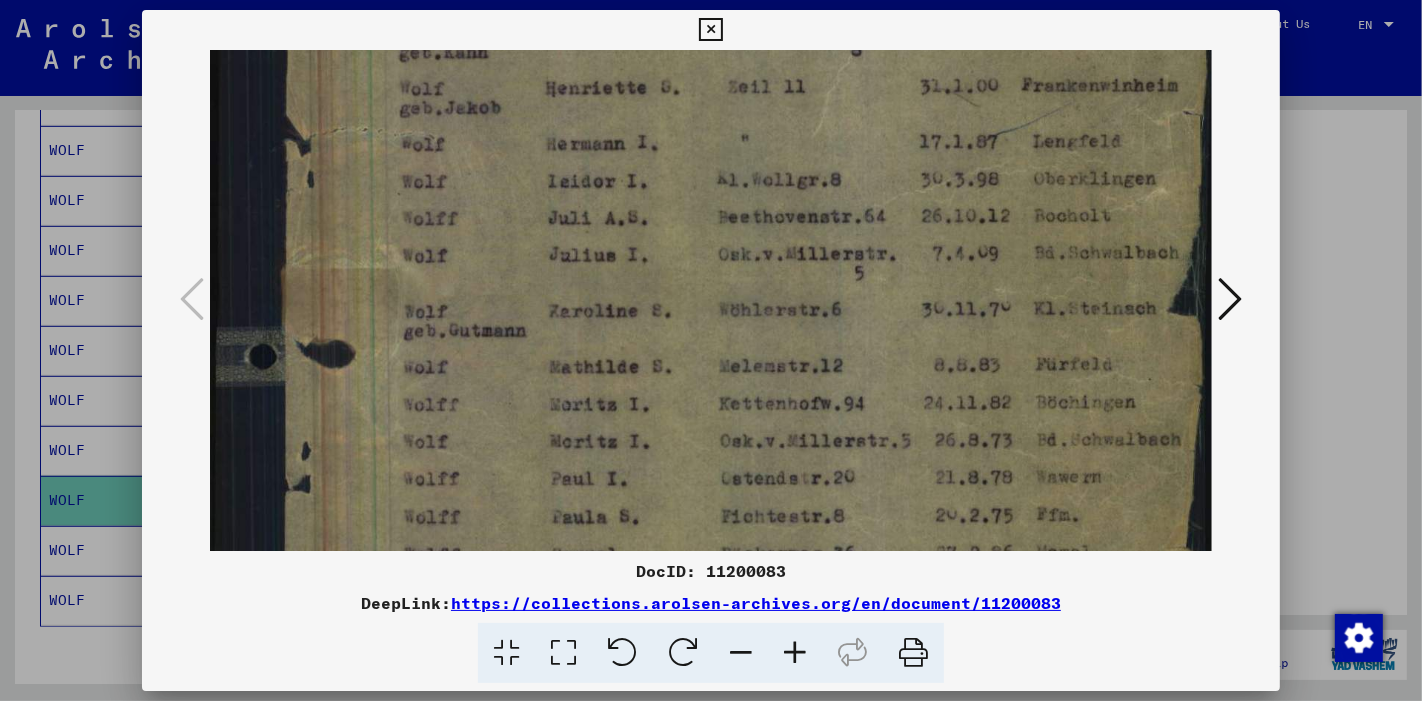 scroll, scrollTop: 524, scrollLeft: 0, axis: vertical 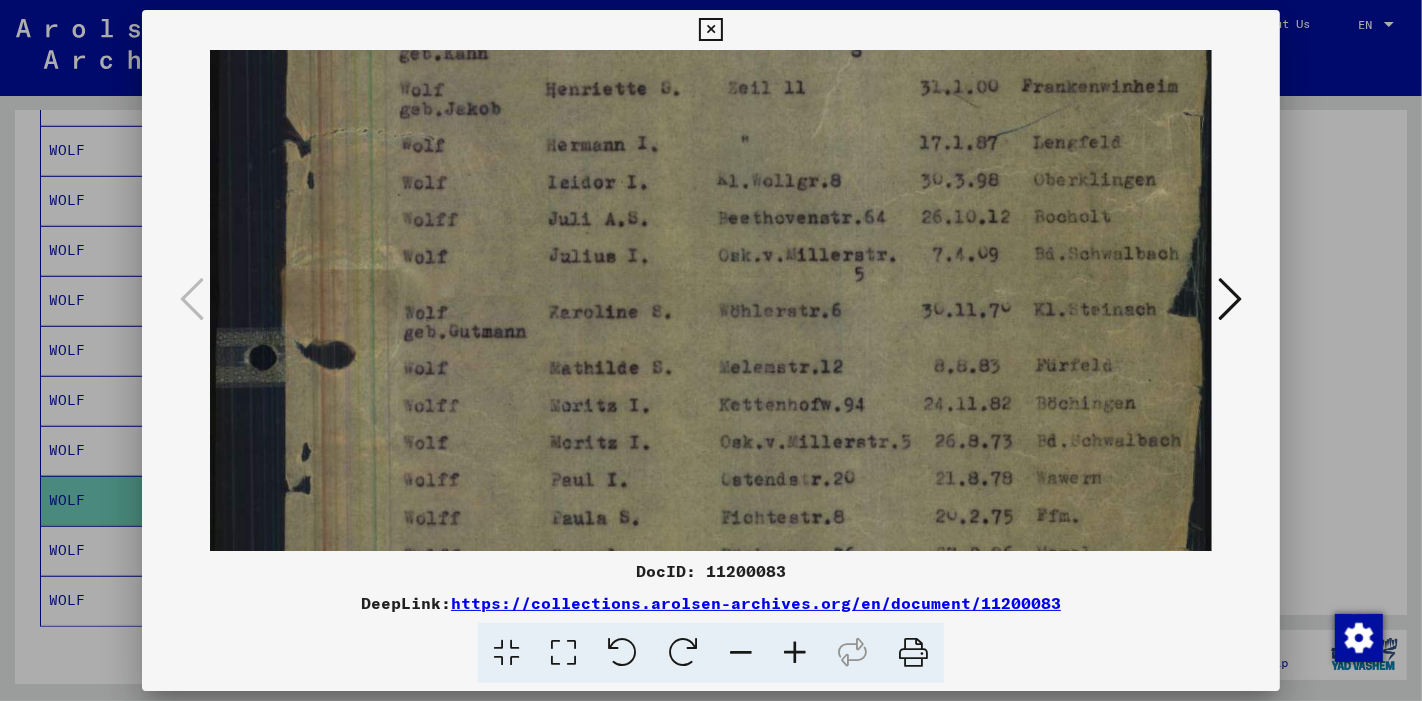 drag, startPoint x: 631, startPoint y: 295, endPoint x: 645, endPoint y: 431, distance: 136.71869 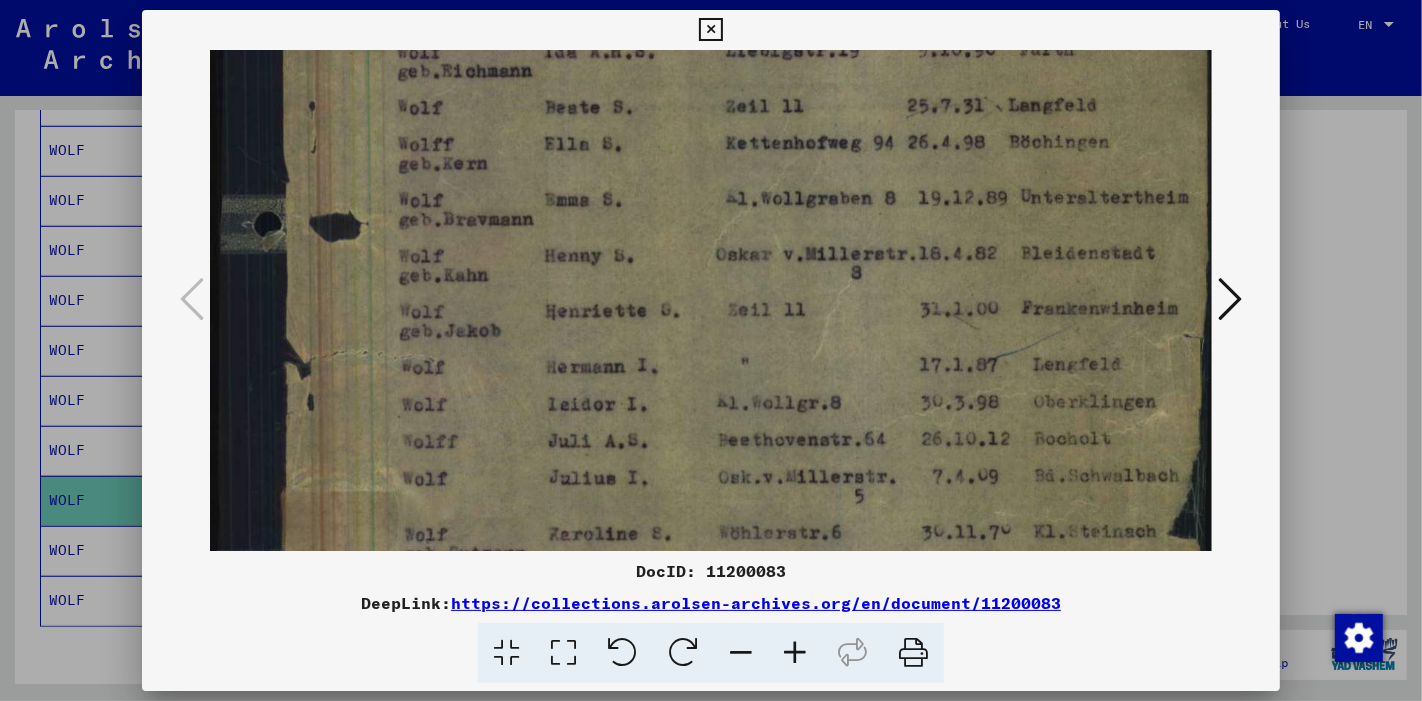scroll, scrollTop: 300, scrollLeft: 0, axis: vertical 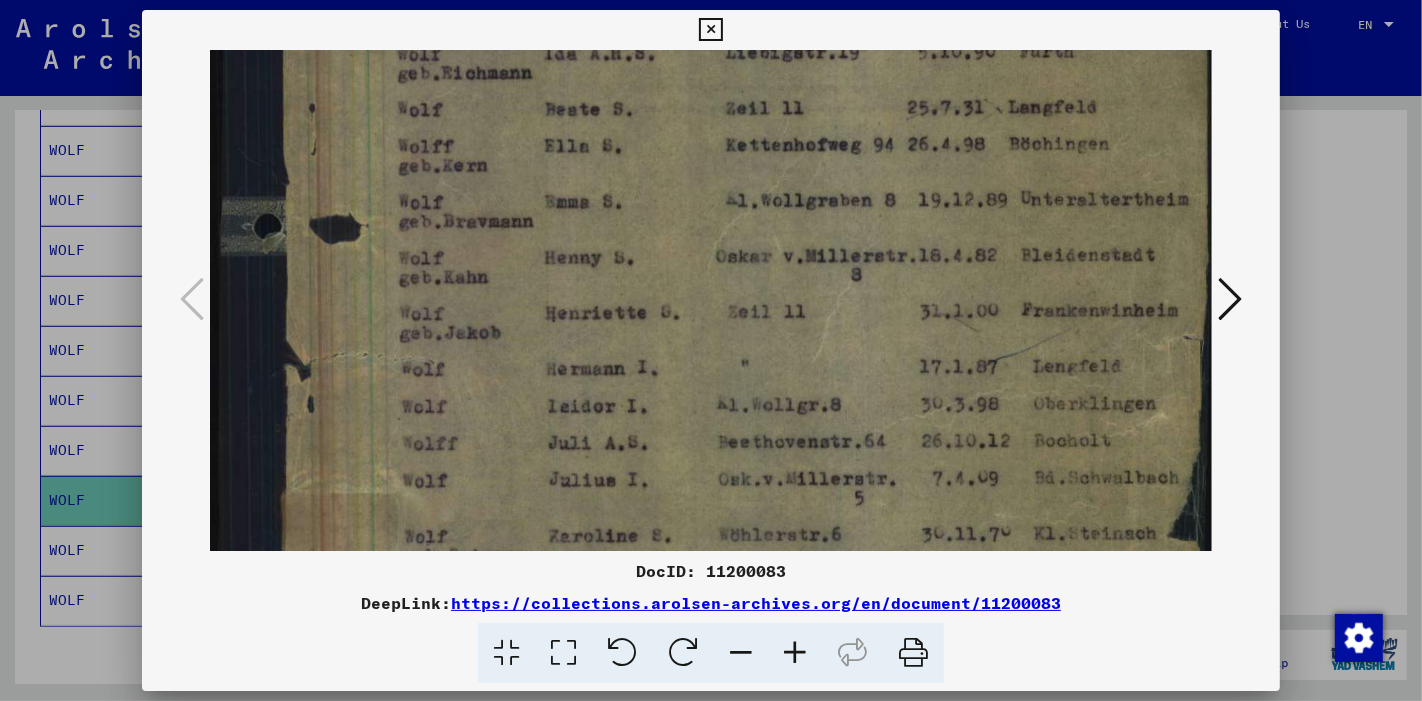 drag, startPoint x: 660, startPoint y: 367, endPoint x: 678, endPoint y: 590, distance: 223.72528 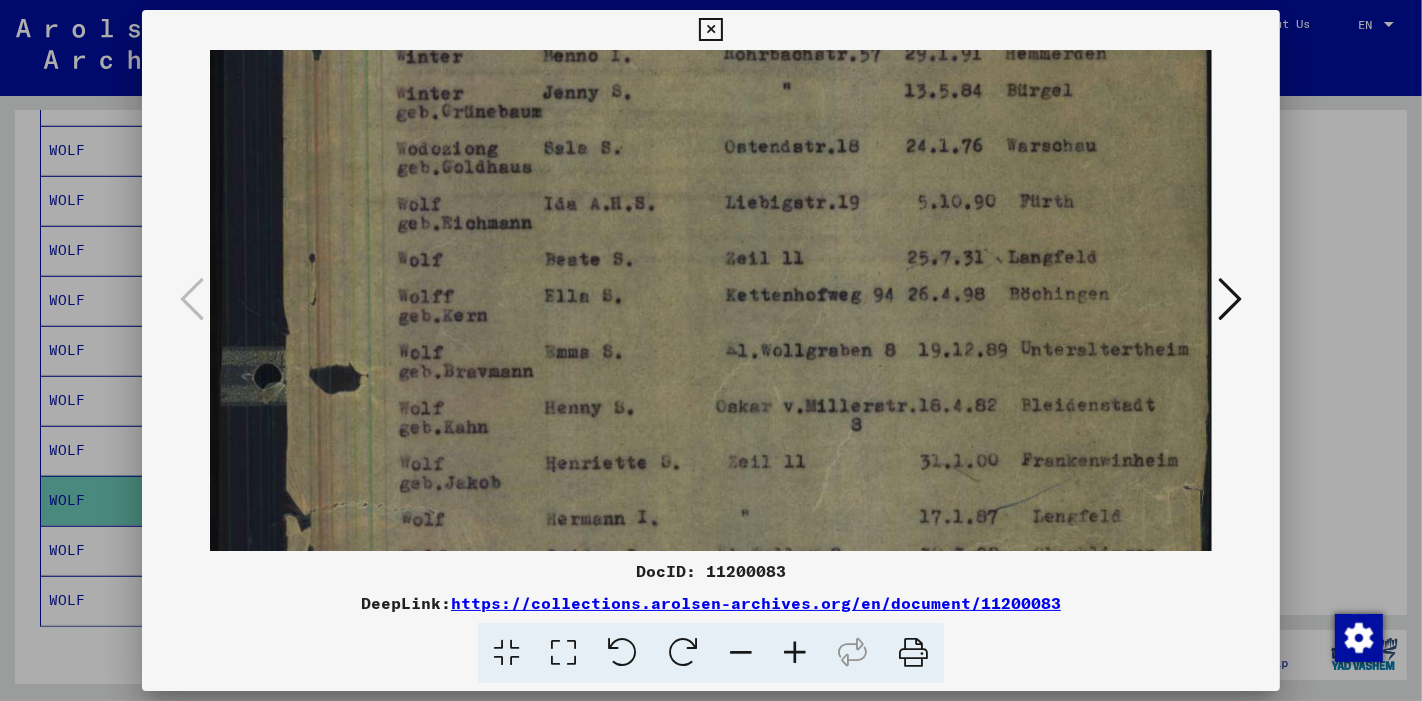 drag, startPoint x: 667, startPoint y: 415, endPoint x: 676, endPoint y: 568, distance: 153.26448 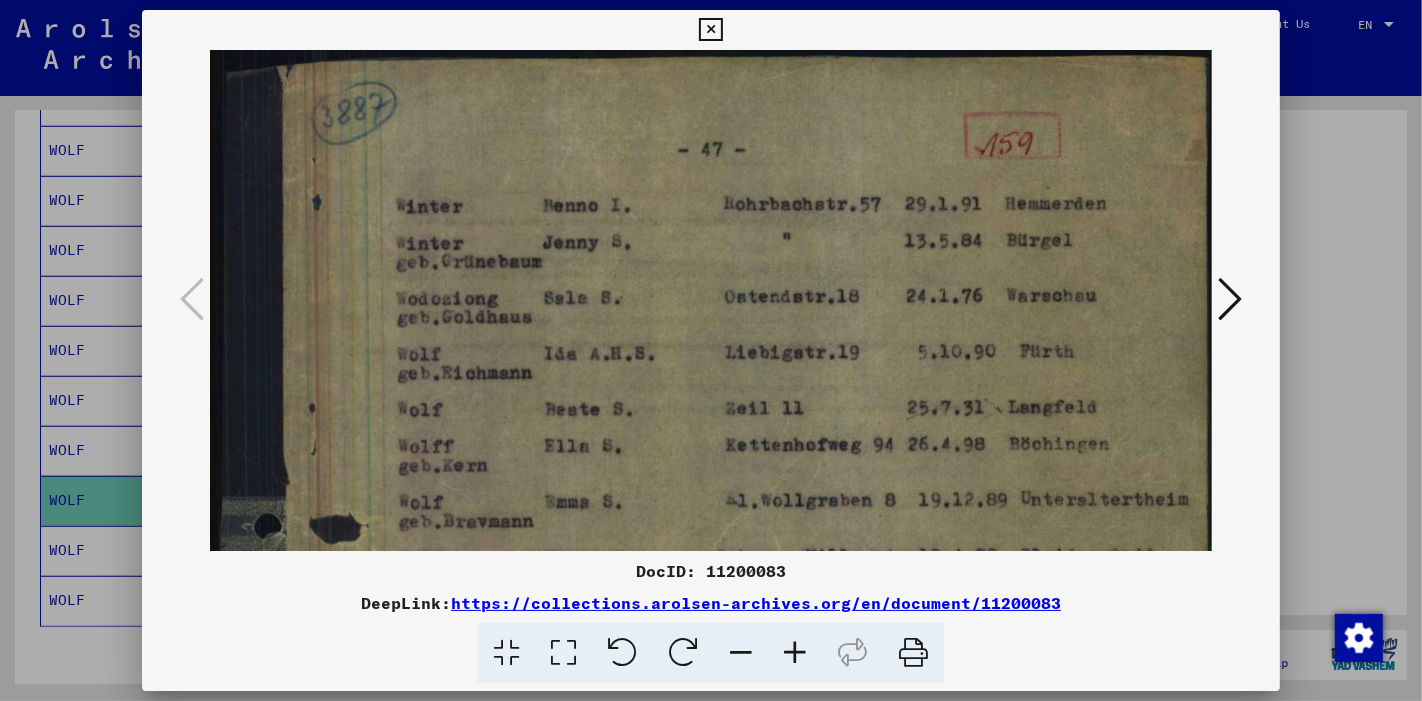 scroll, scrollTop: 0, scrollLeft: 0, axis: both 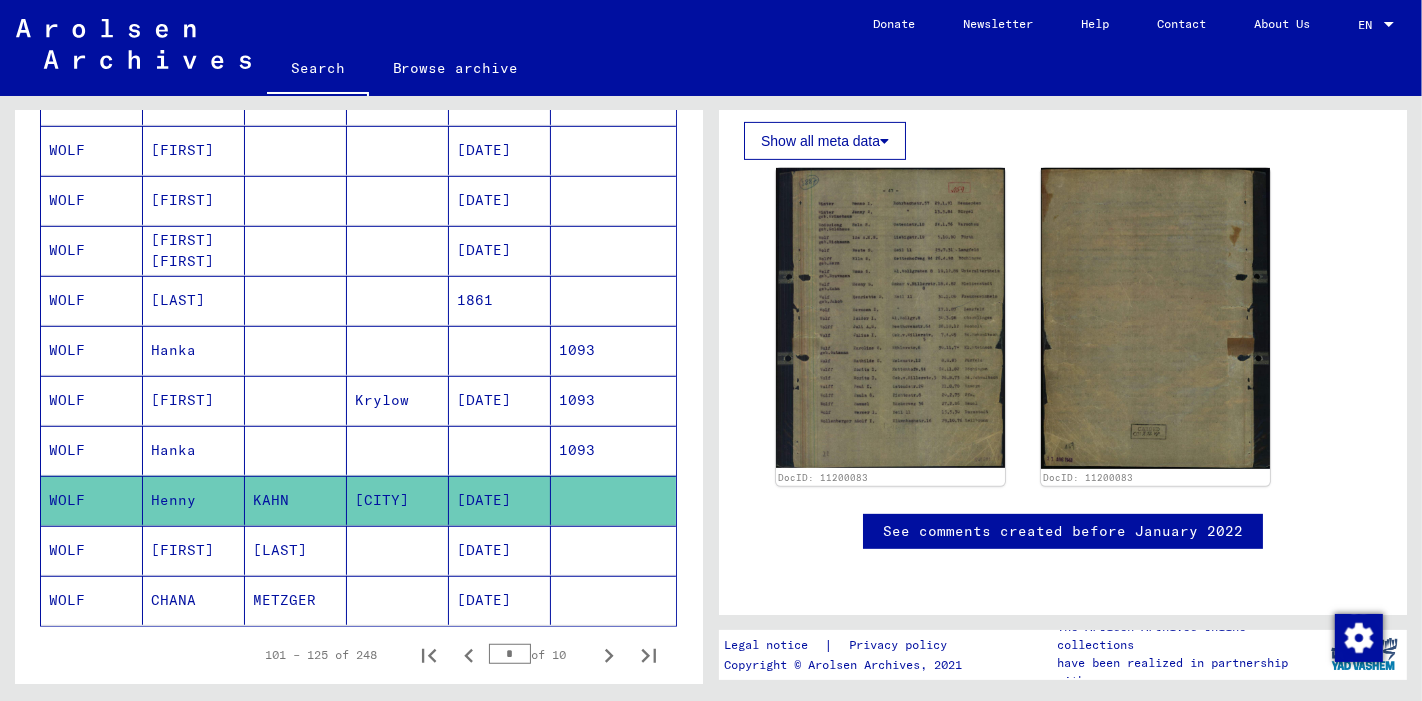click at bounding box center [500, 500] 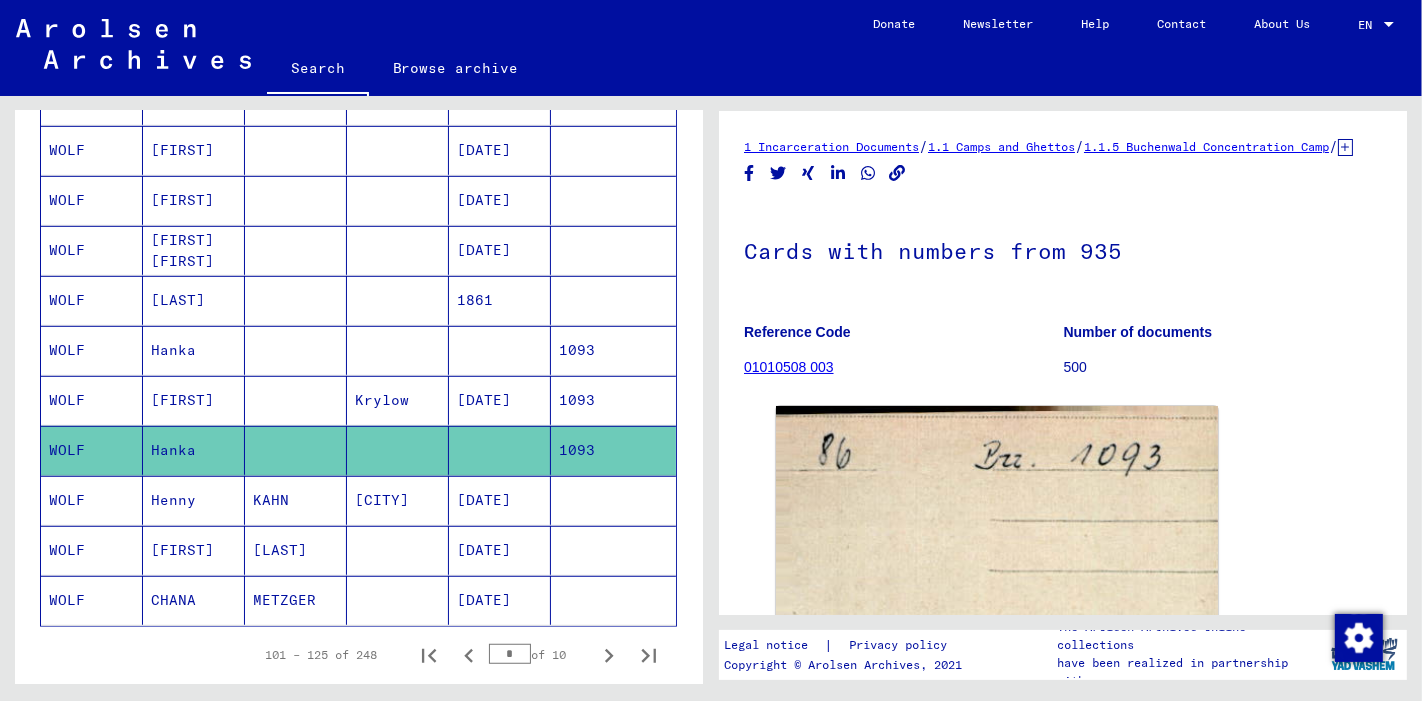 scroll, scrollTop: 0, scrollLeft: 0, axis: both 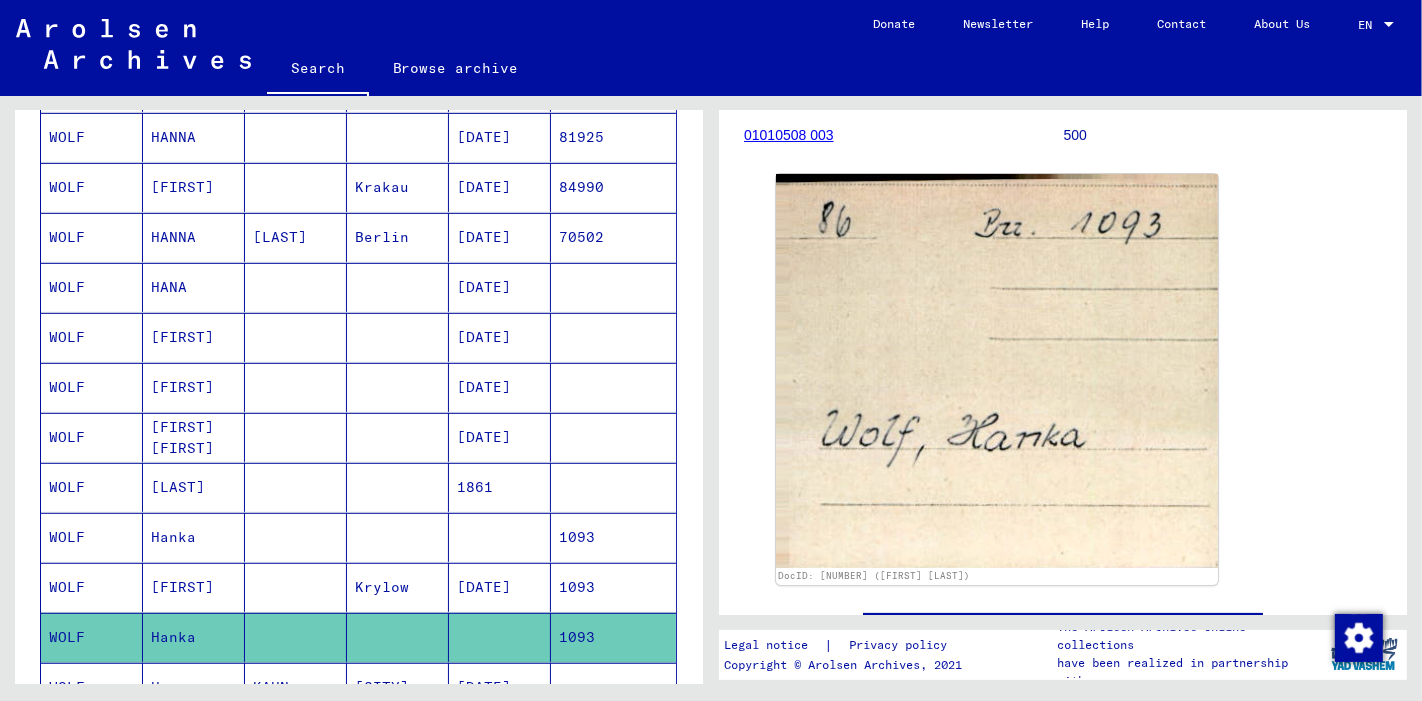 click at bounding box center [398, 337] 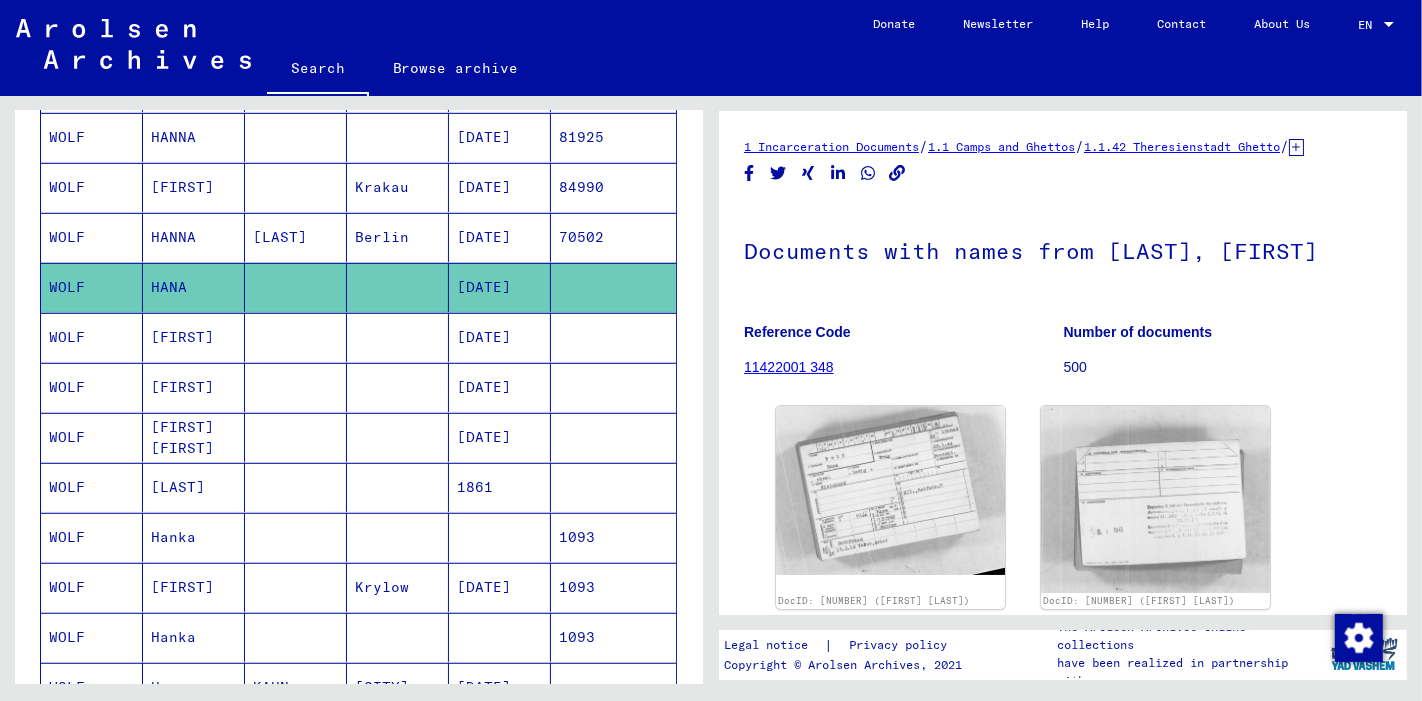scroll, scrollTop: 0, scrollLeft: 0, axis: both 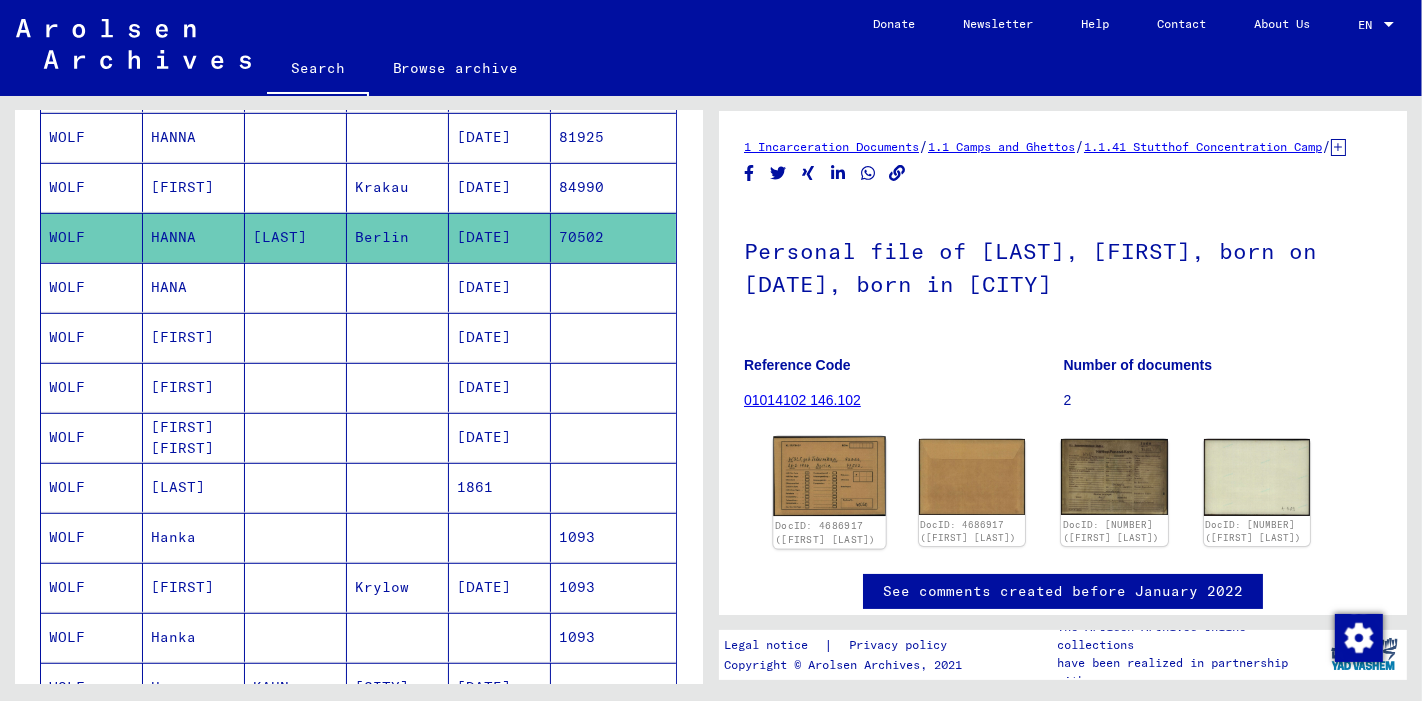 click 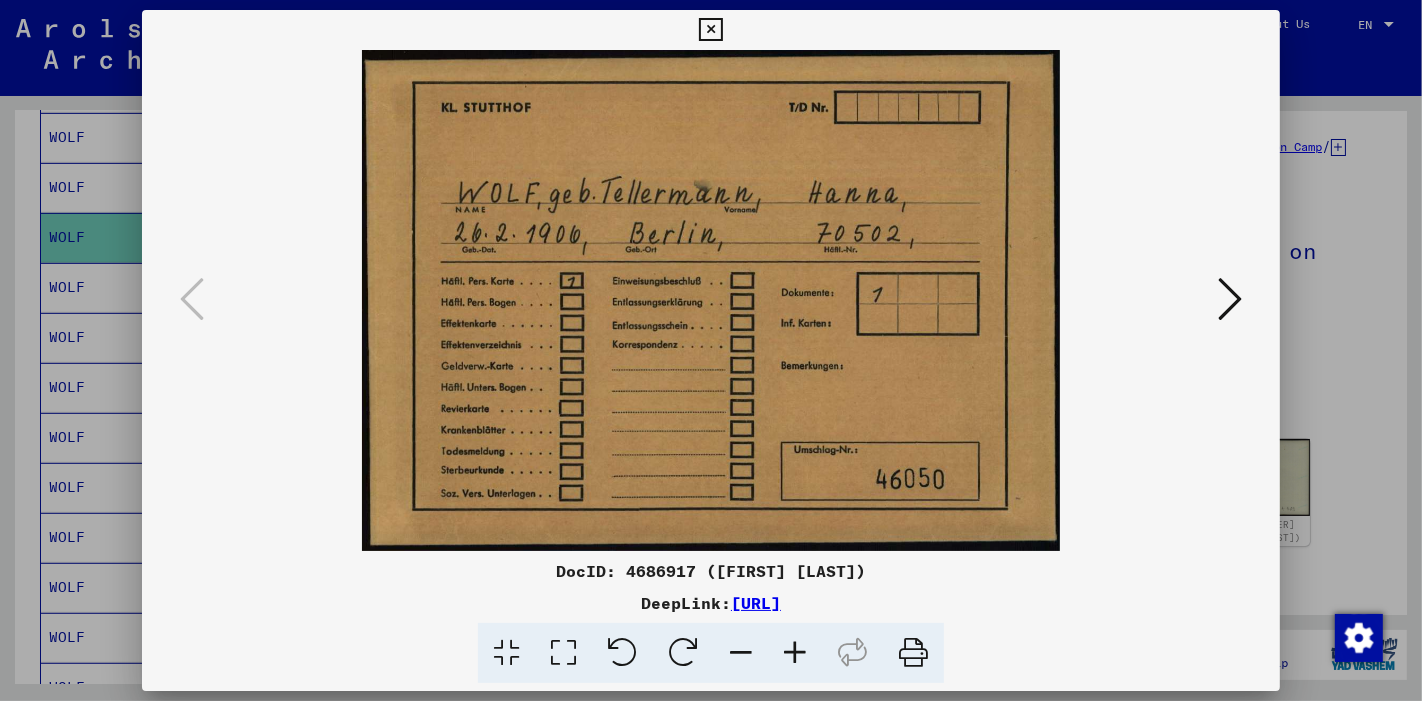 click at bounding box center [1230, 299] 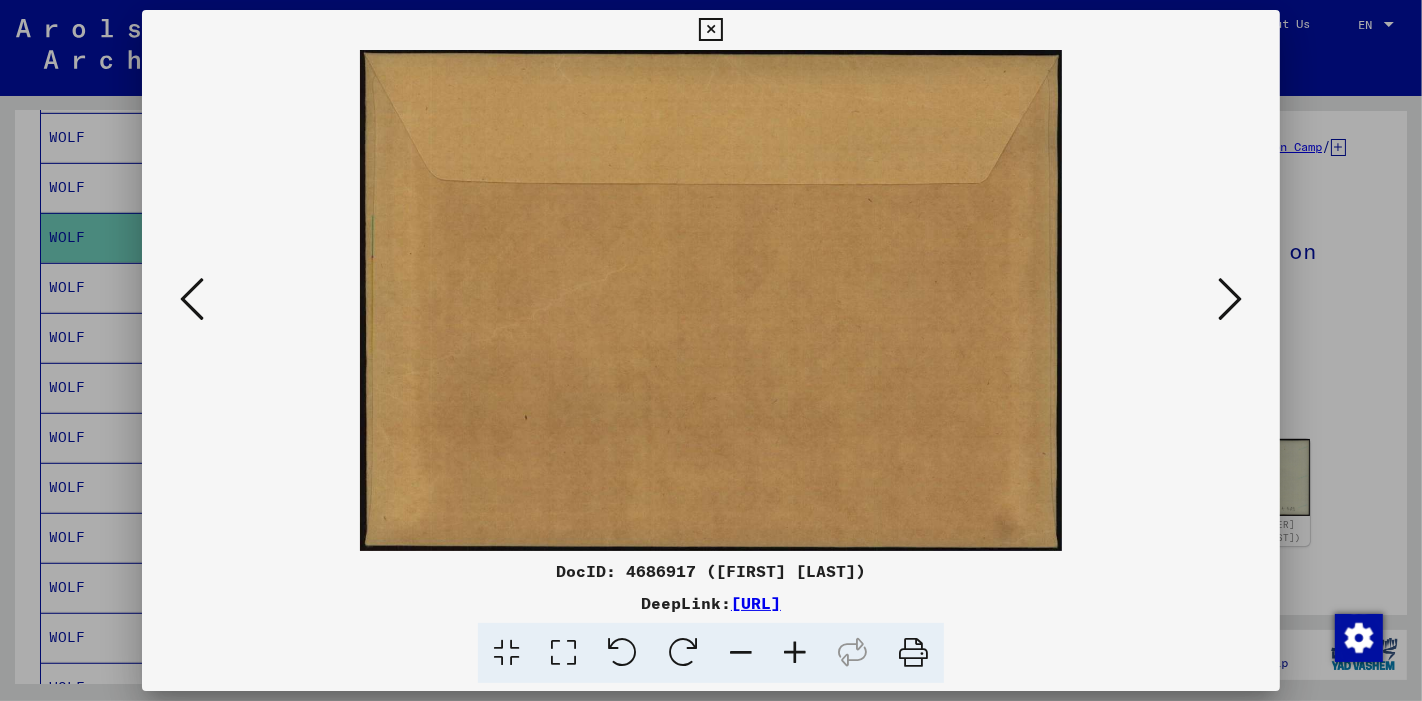 click at bounding box center [1230, 299] 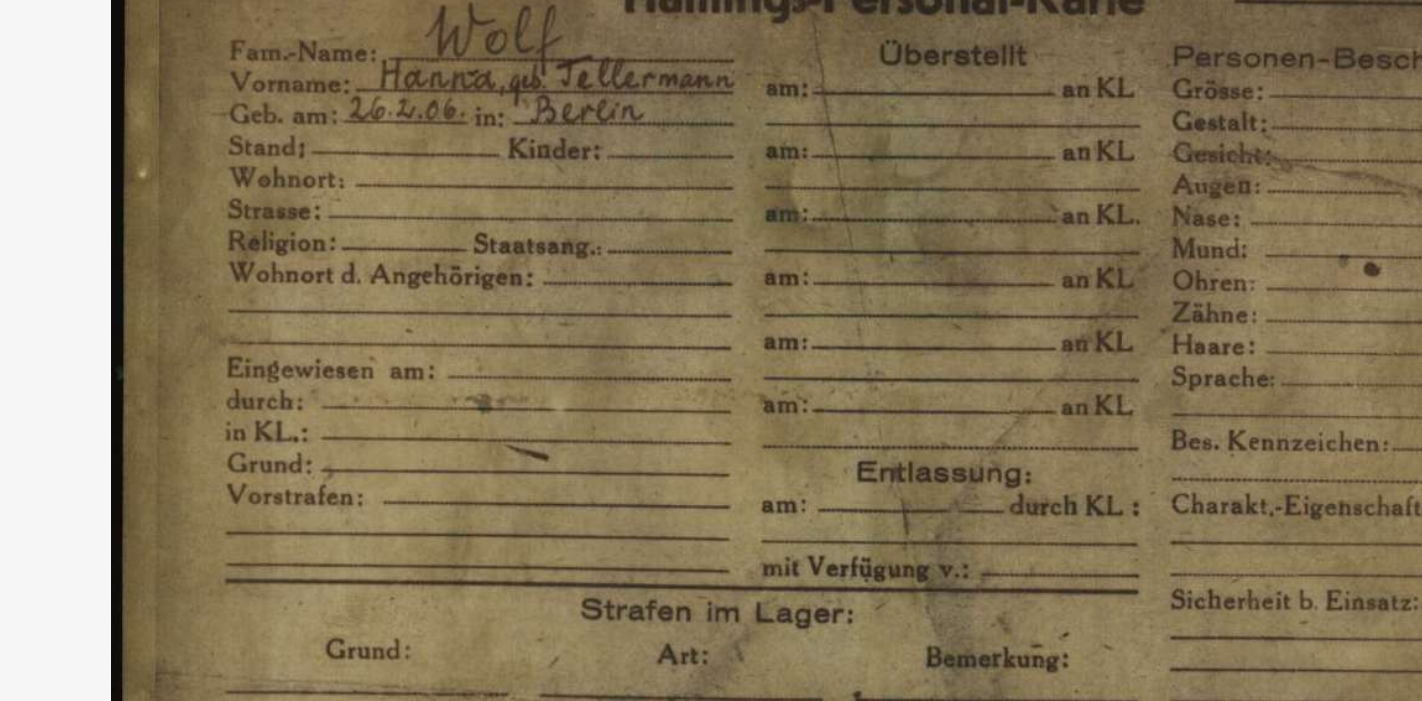 type 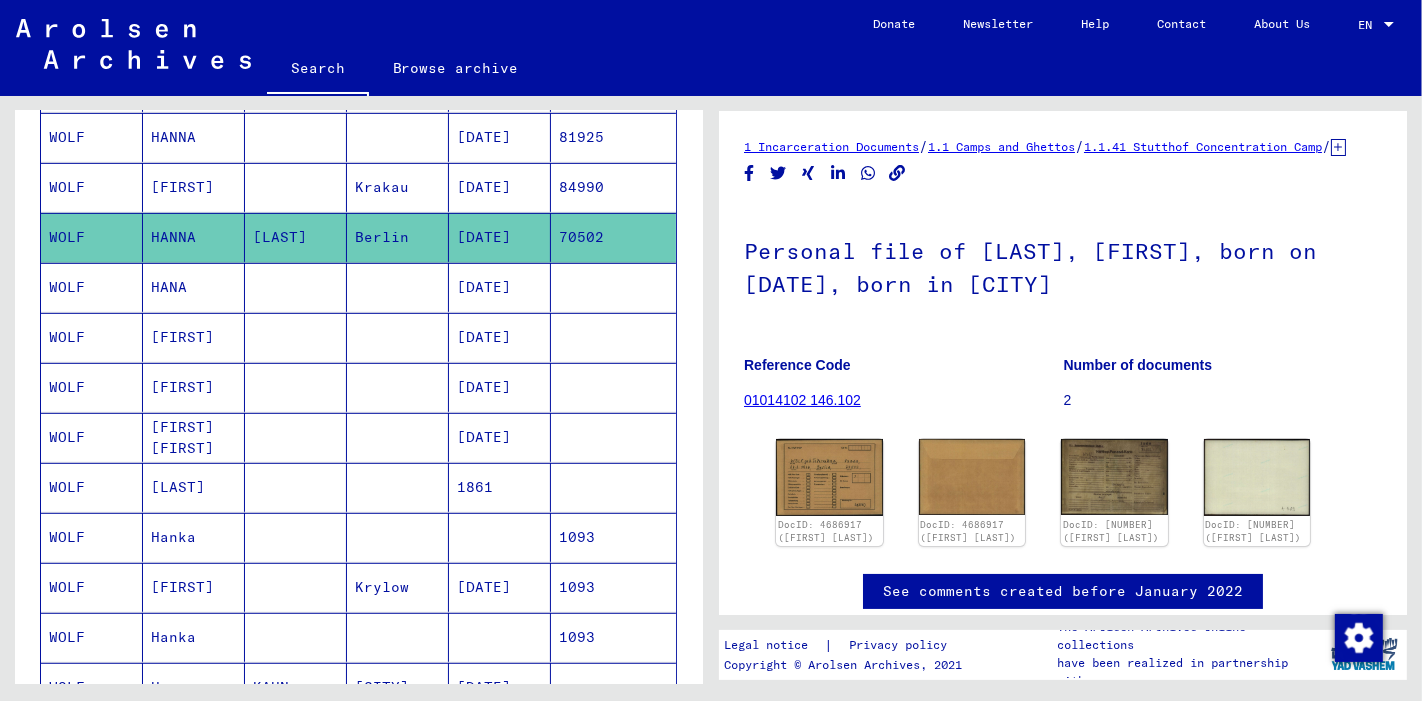 click on "[DATE]" at bounding box center [500, 237] 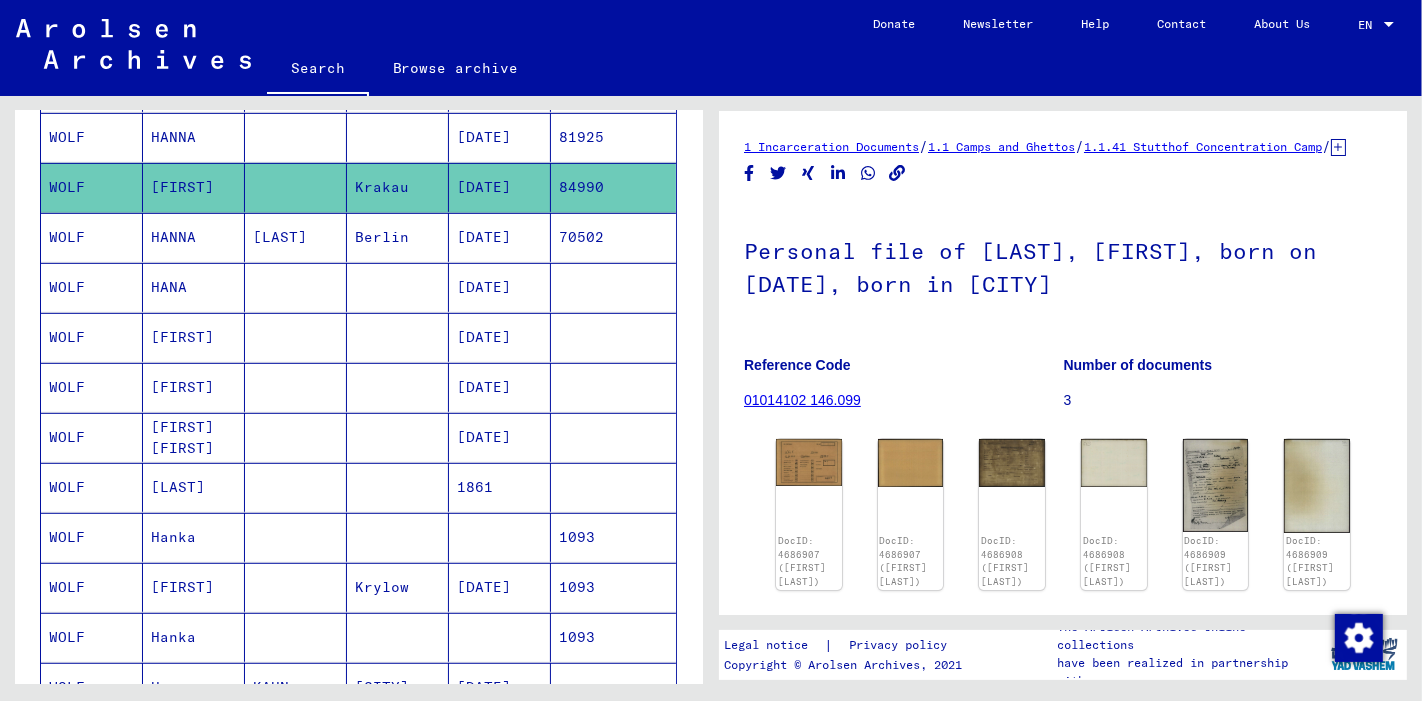 scroll, scrollTop: 0, scrollLeft: 0, axis: both 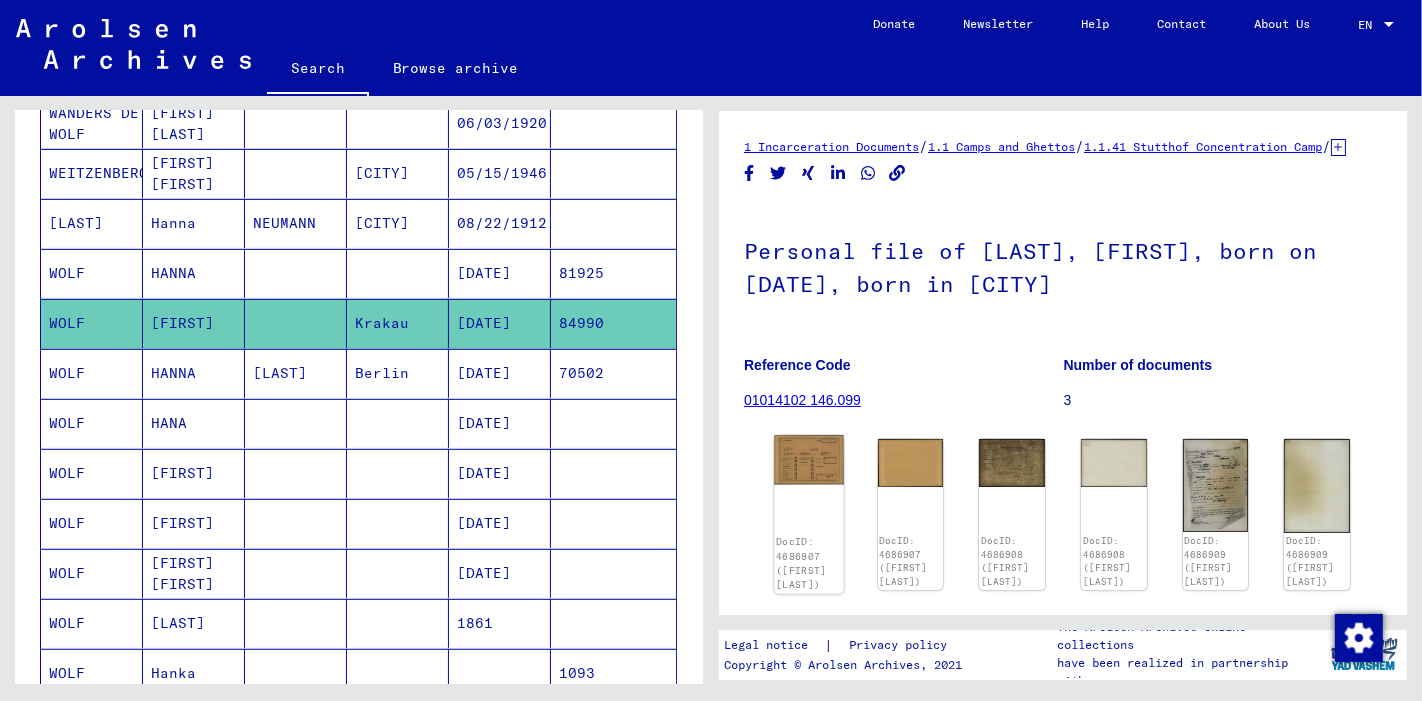 click 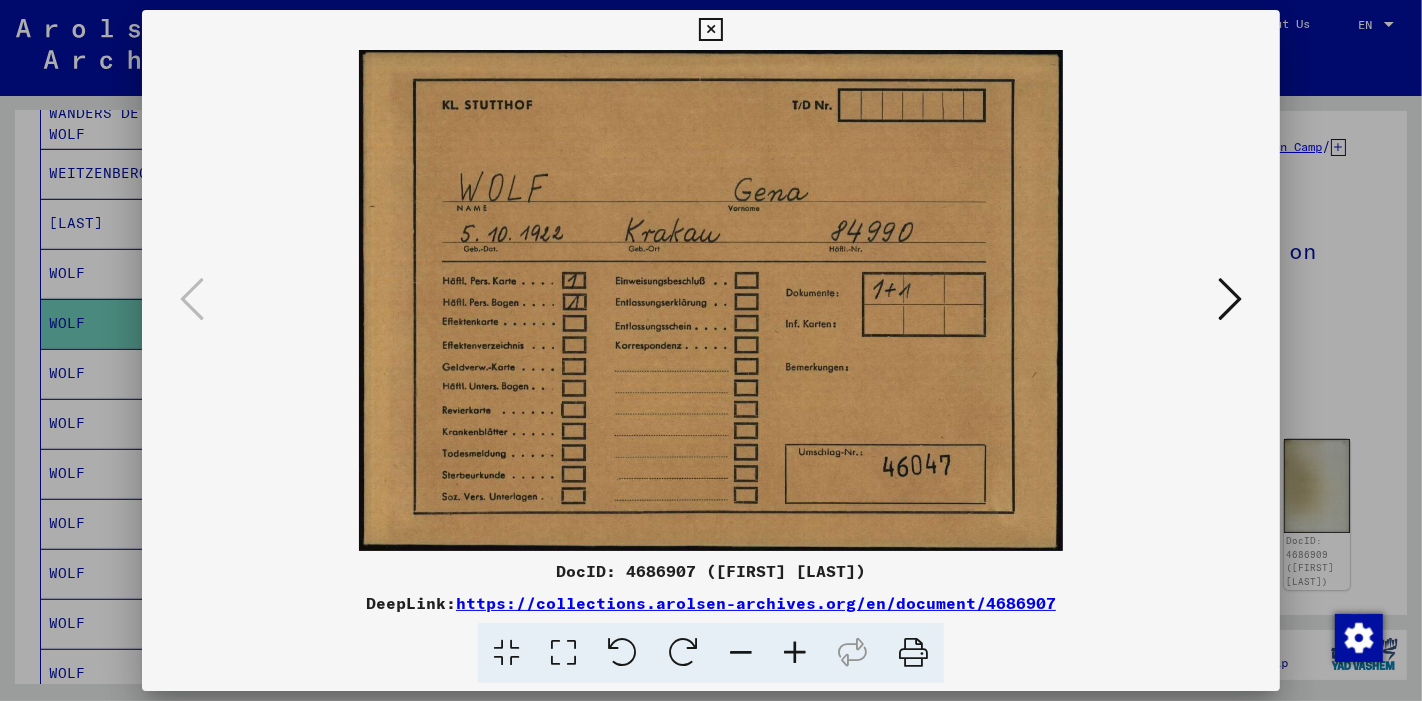 type 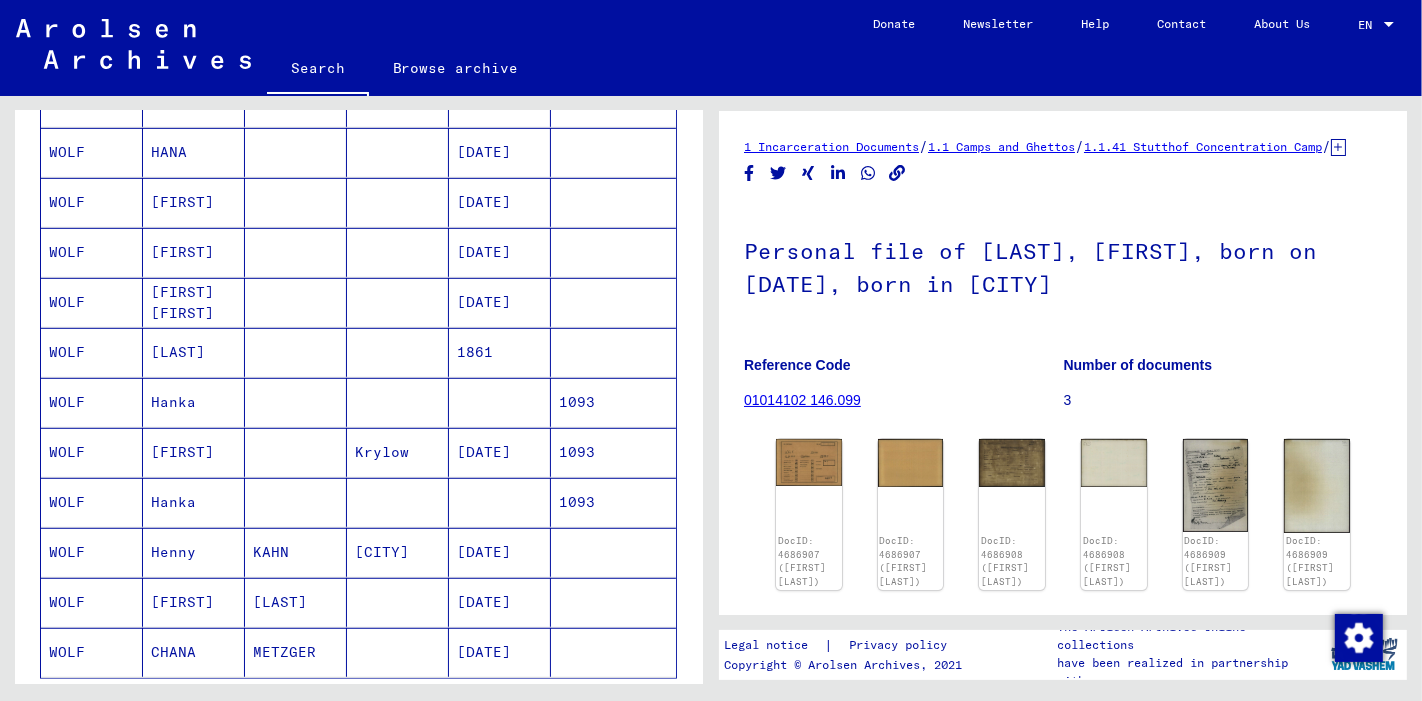 scroll, scrollTop: 1208, scrollLeft: 0, axis: vertical 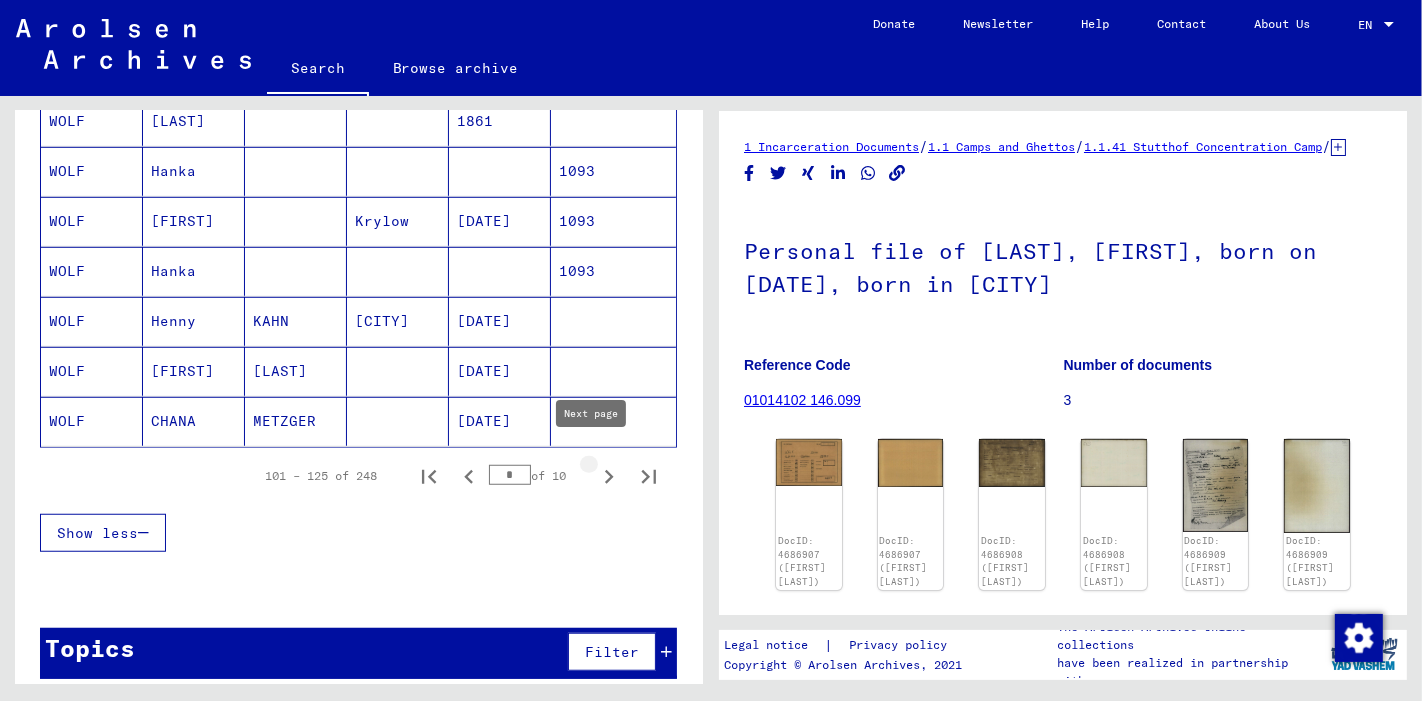 click 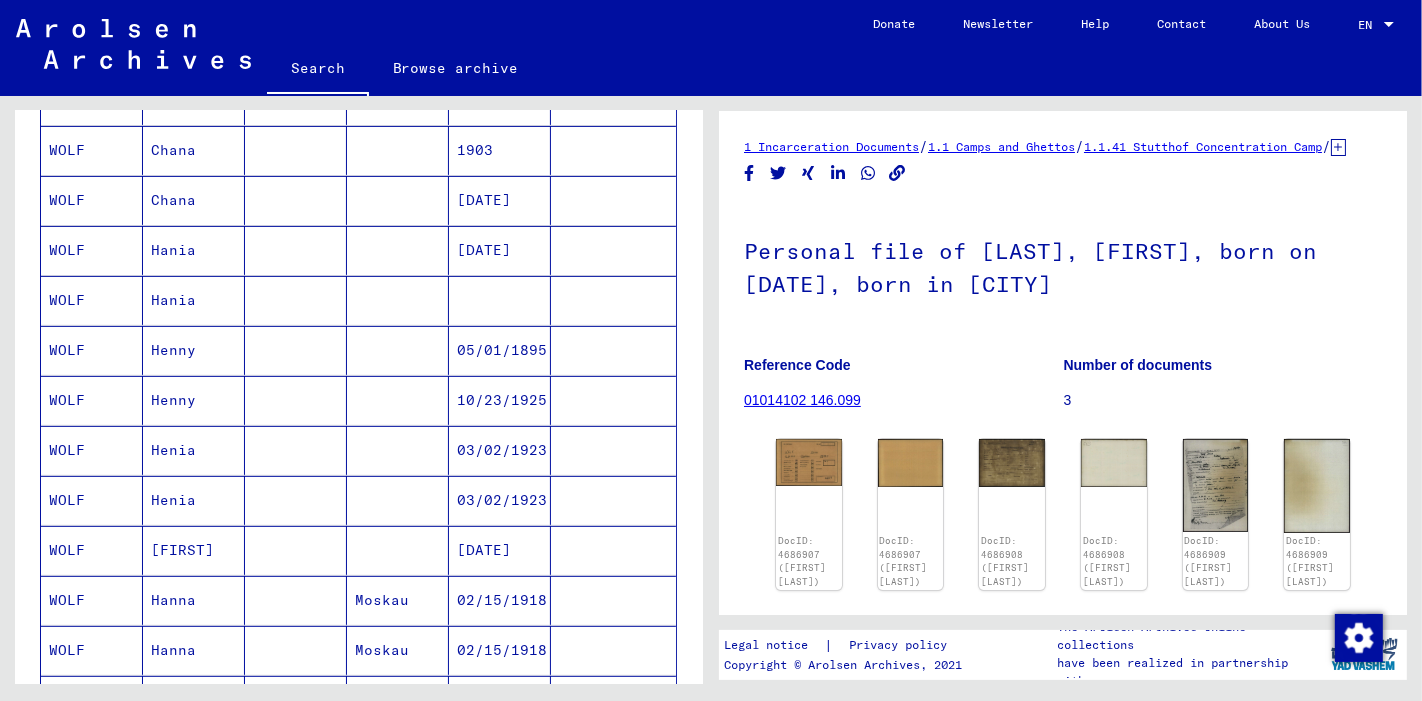 scroll, scrollTop: 600, scrollLeft: 0, axis: vertical 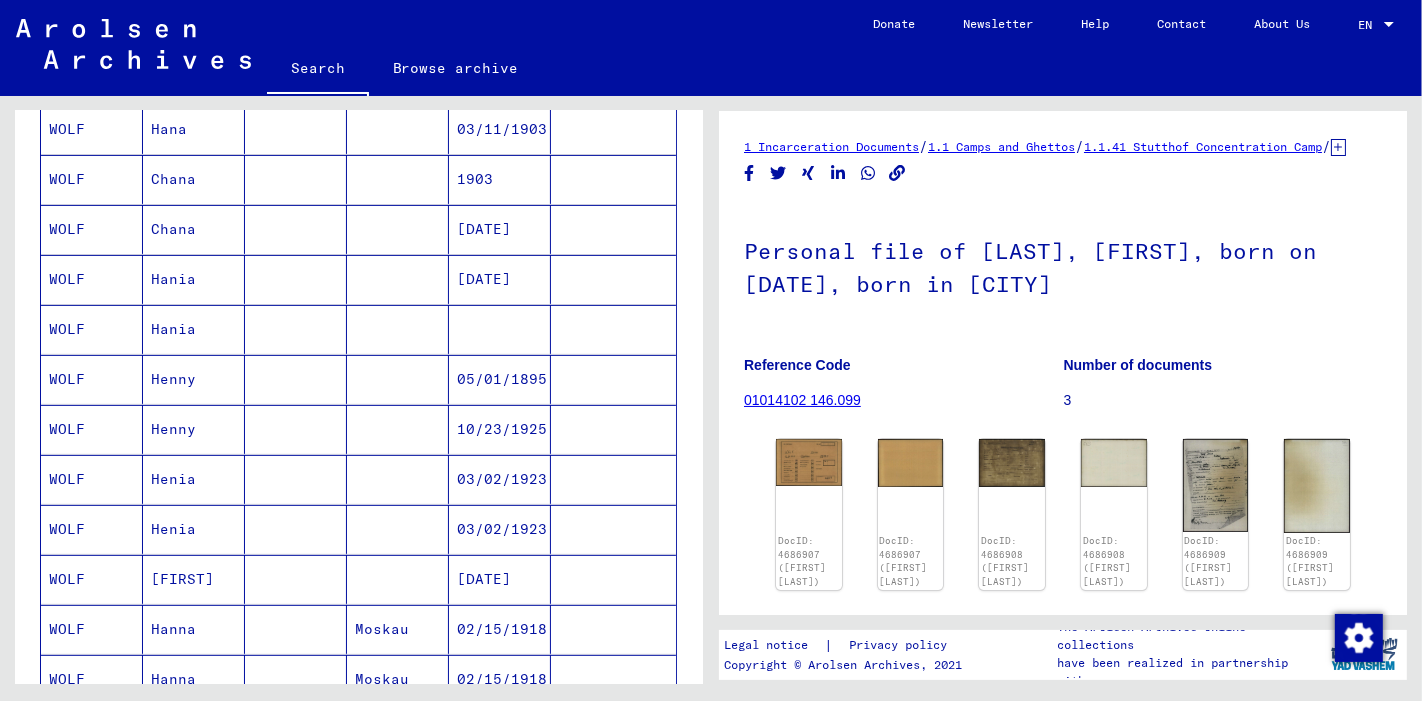 click at bounding box center (500, 379) 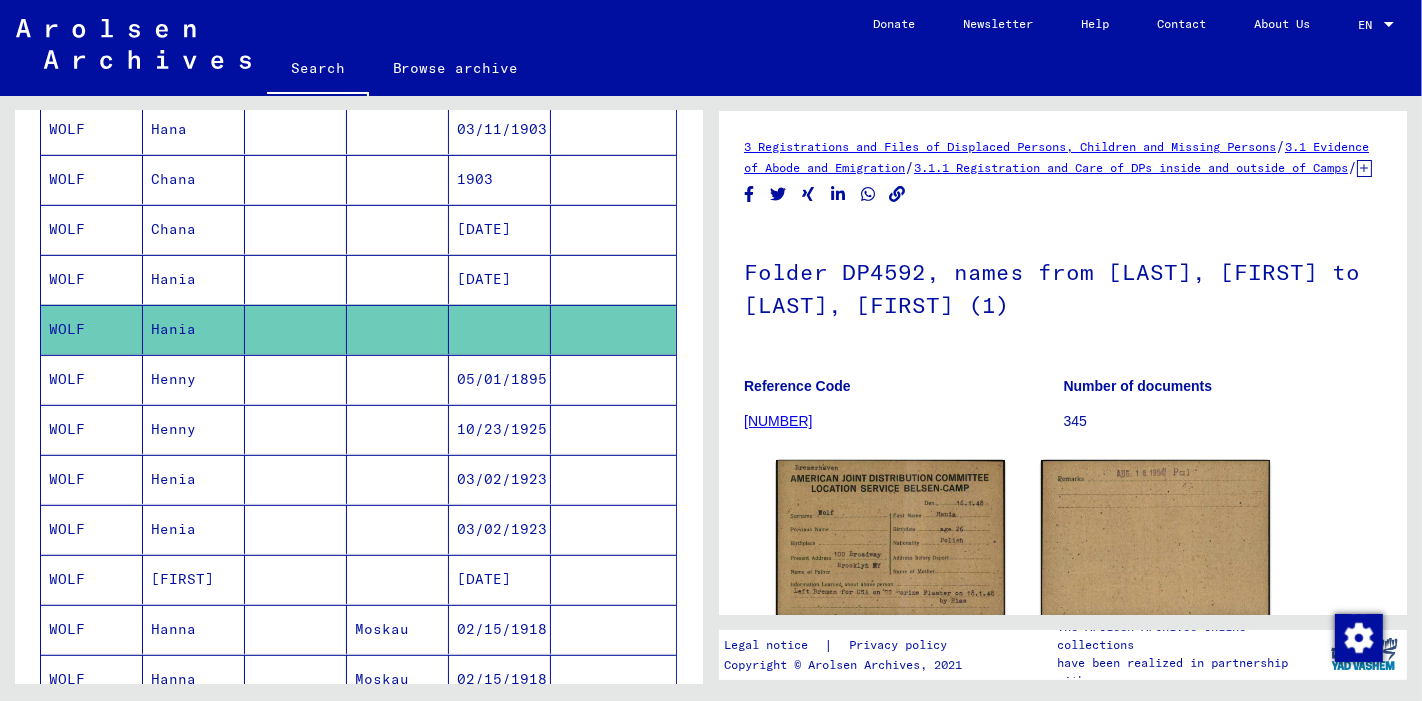 scroll, scrollTop: 0, scrollLeft: 0, axis: both 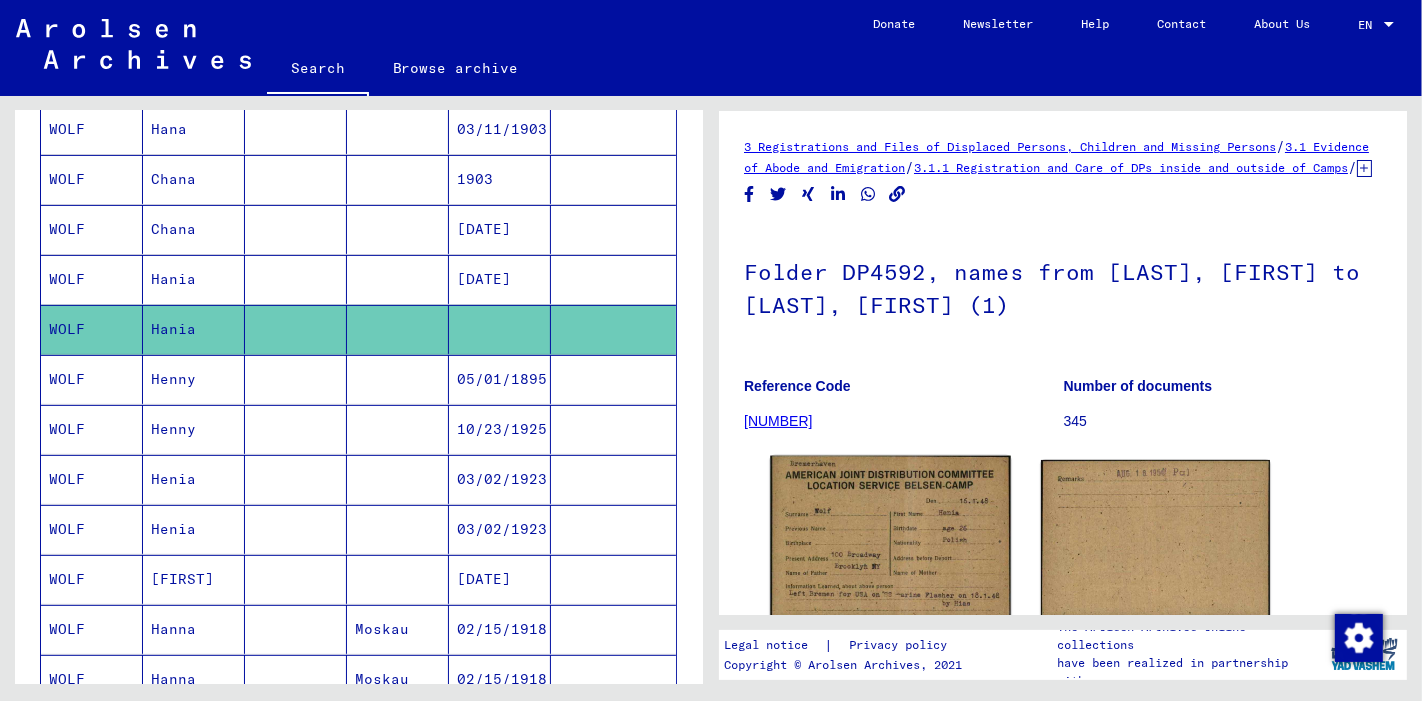 click 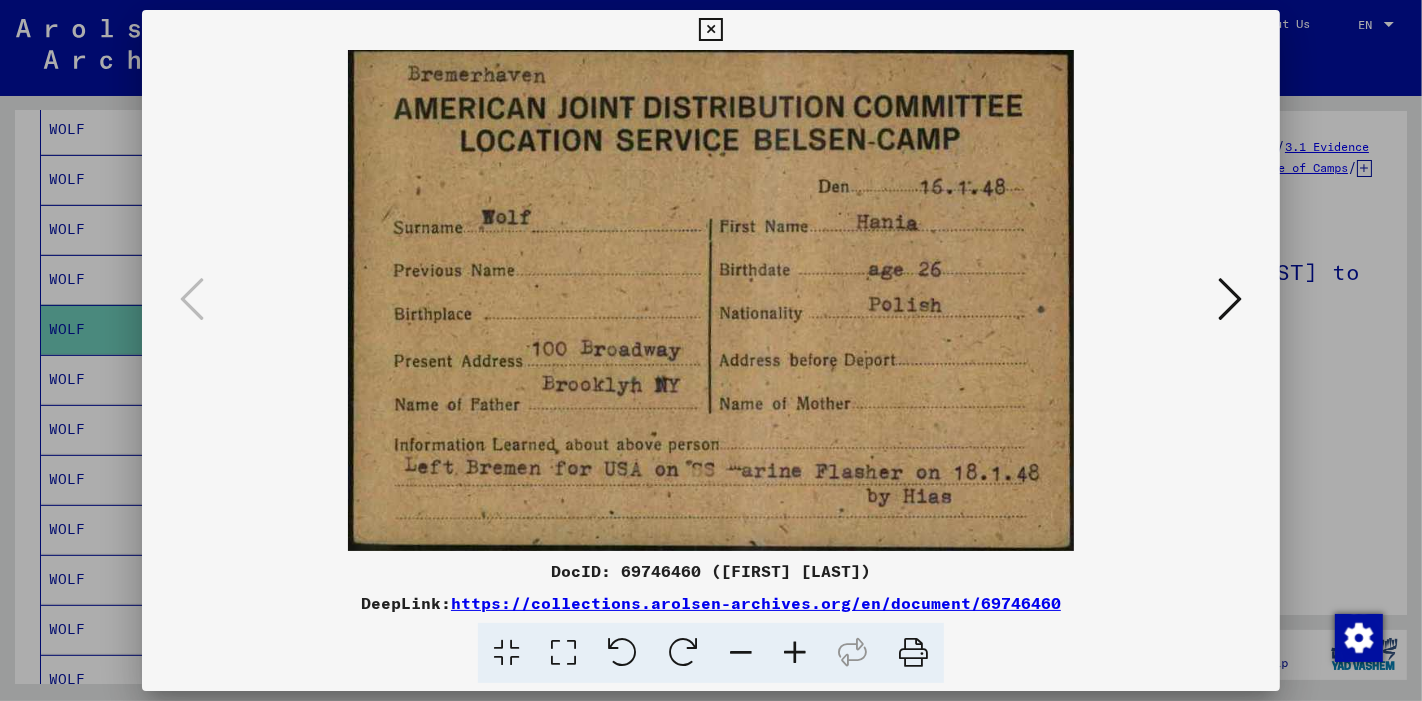 type 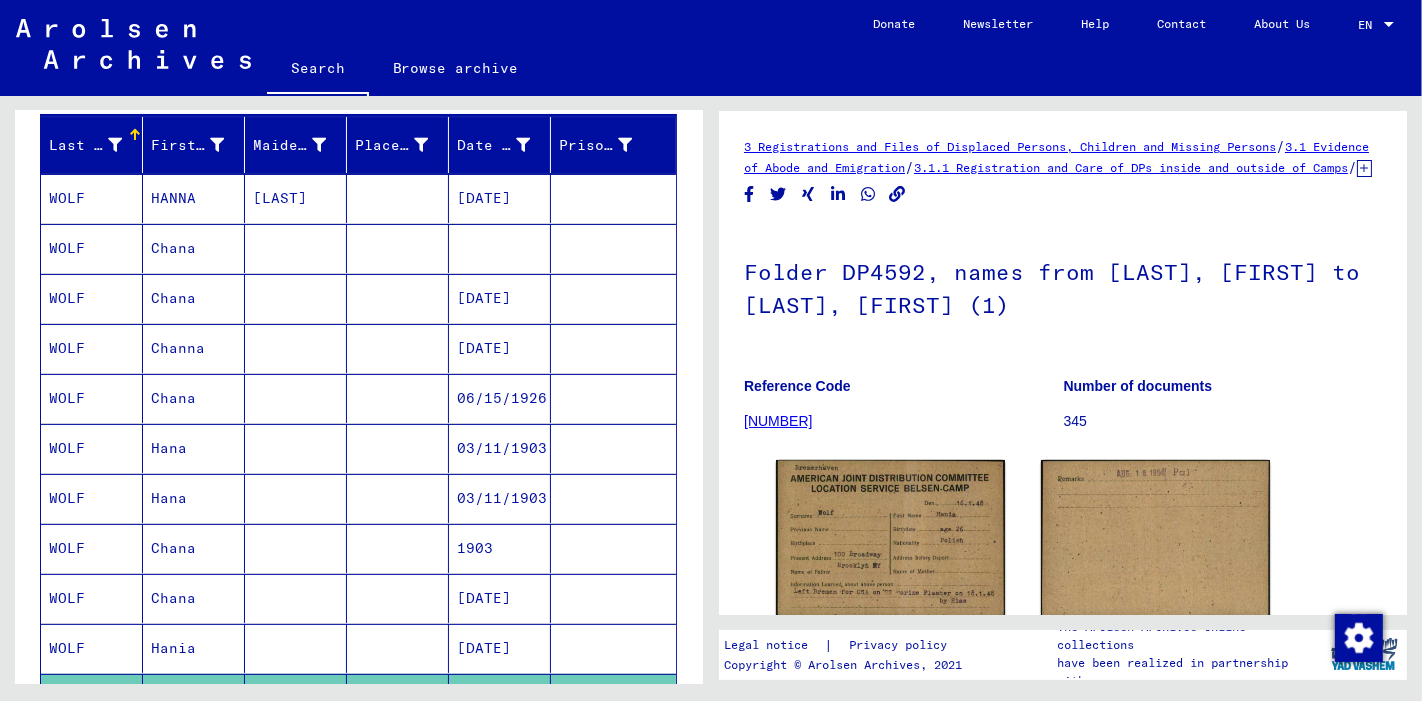 scroll, scrollTop: 230, scrollLeft: 0, axis: vertical 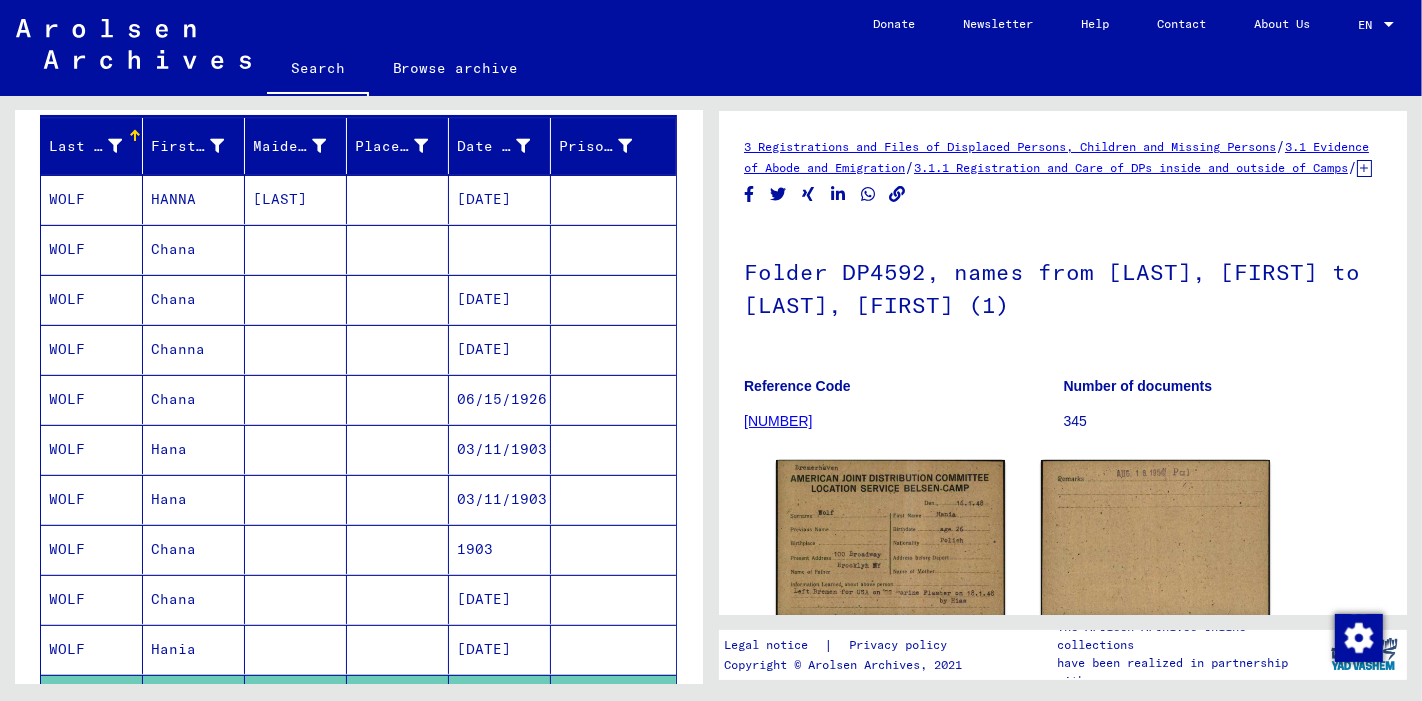 click at bounding box center (500, 299) 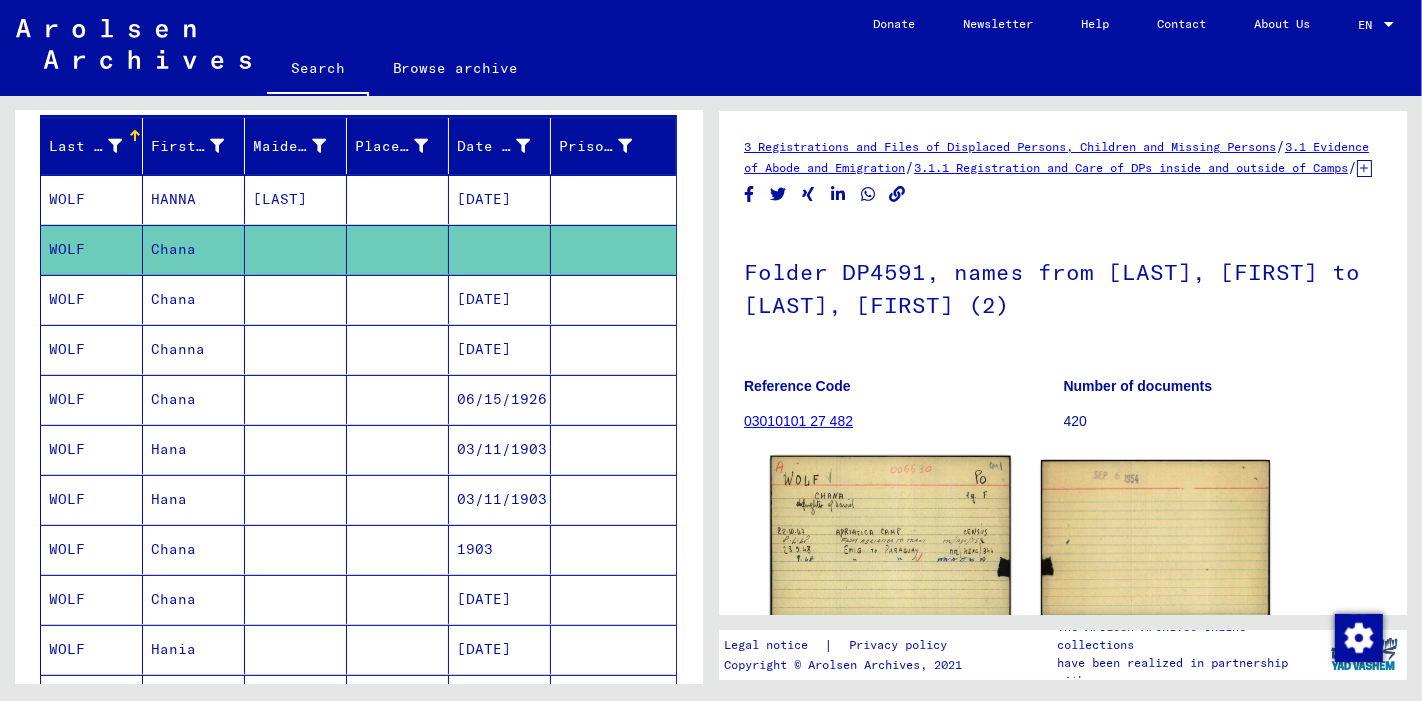 scroll, scrollTop: 0, scrollLeft: 0, axis: both 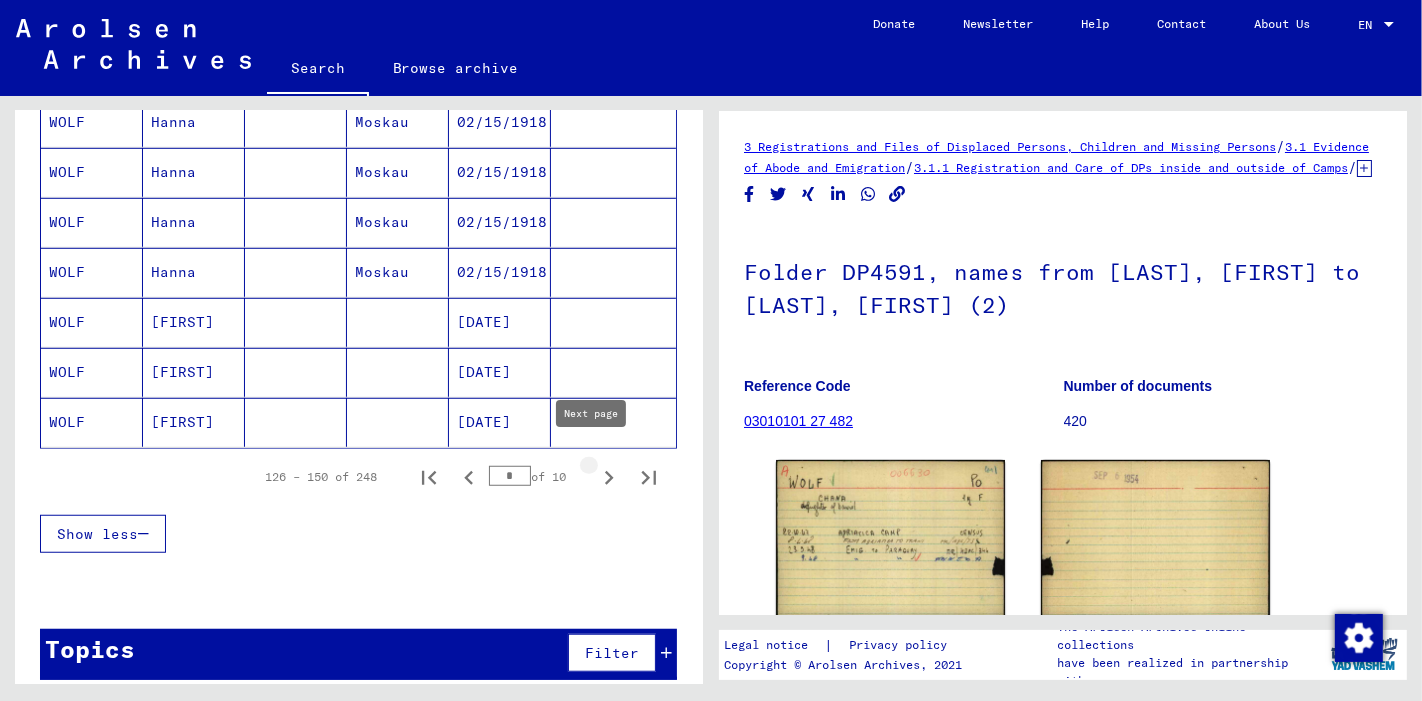 click 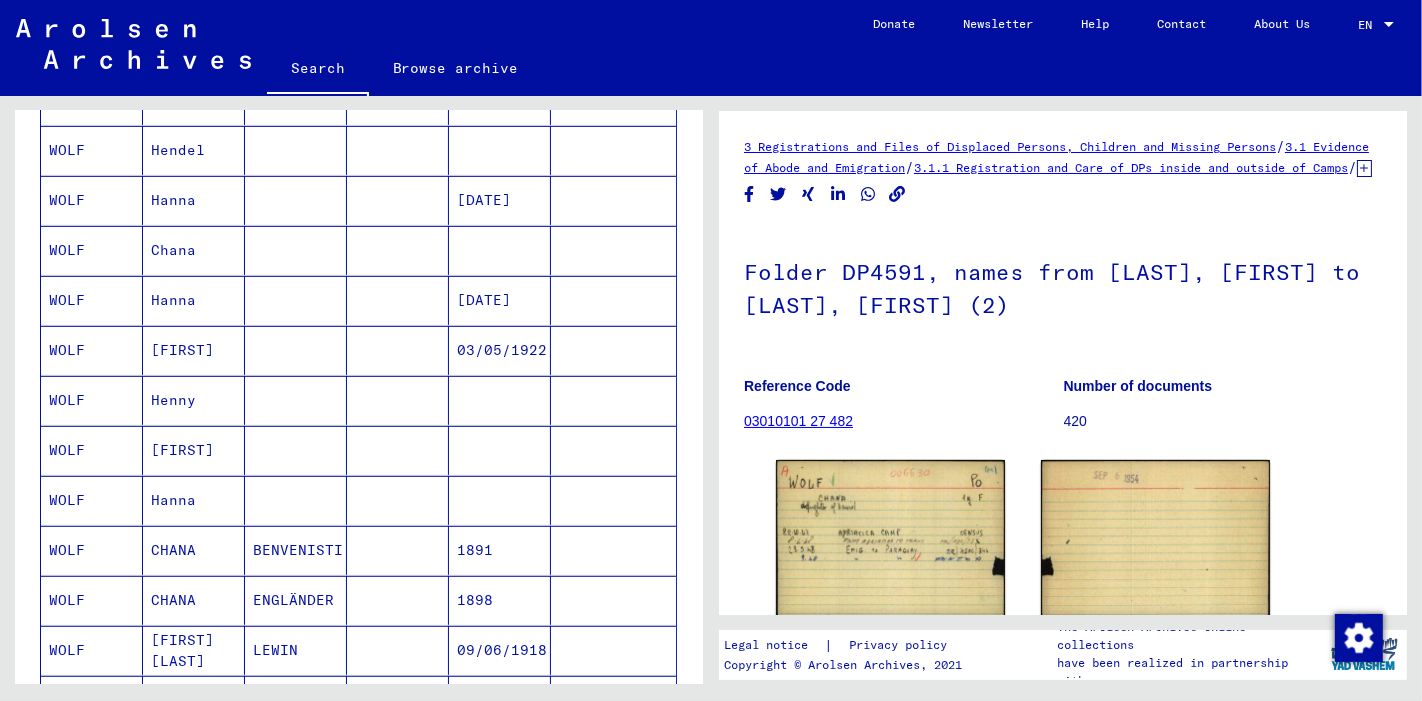 scroll, scrollTop: 860, scrollLeft: 0, axis: vertical 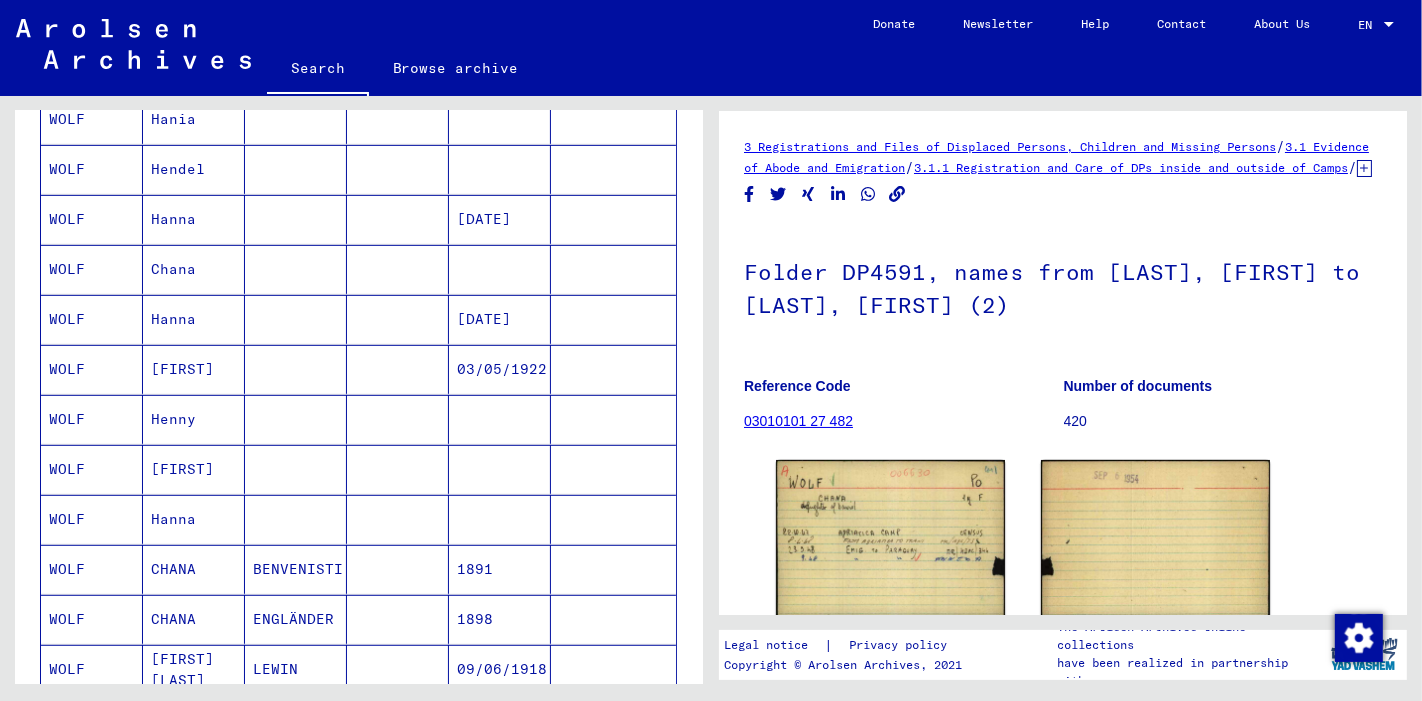 click at bounding box center (500, 569) 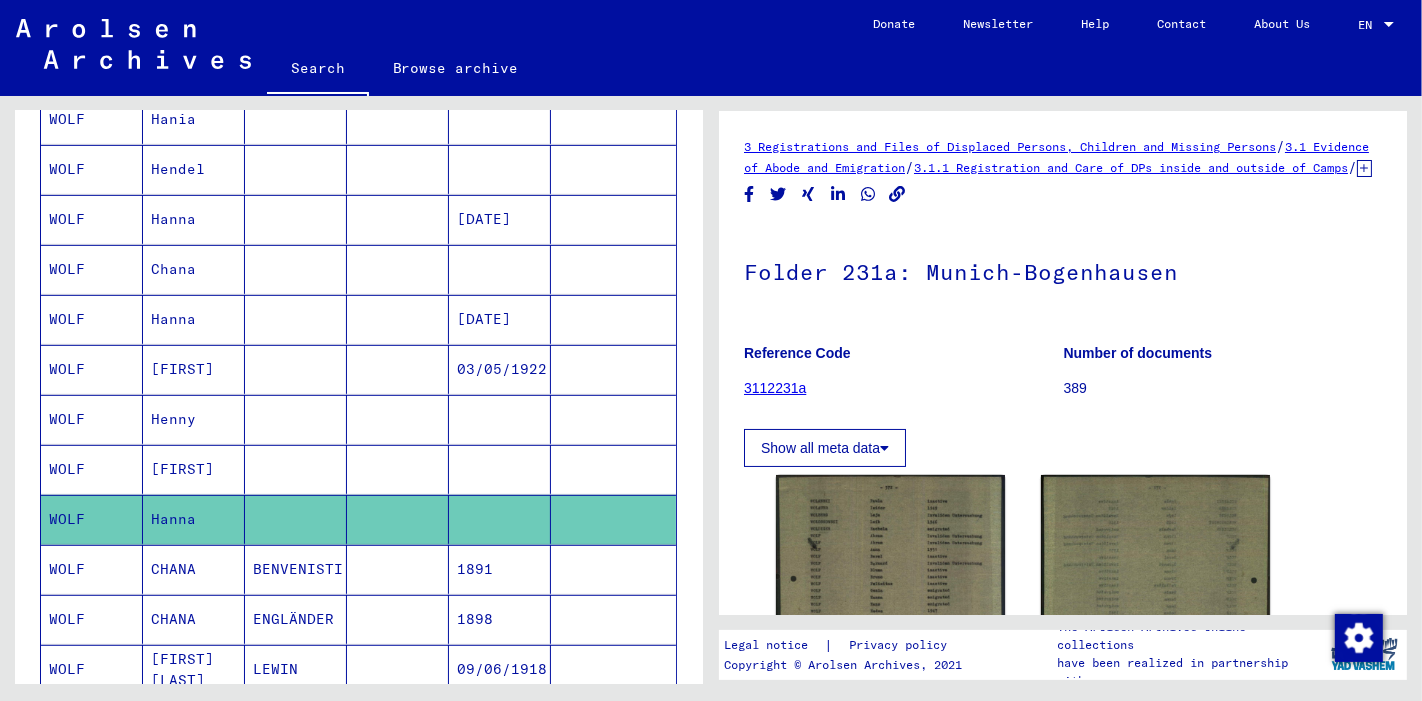 scroll, scrollTop: 0, scrollLeft: 0, axis: both 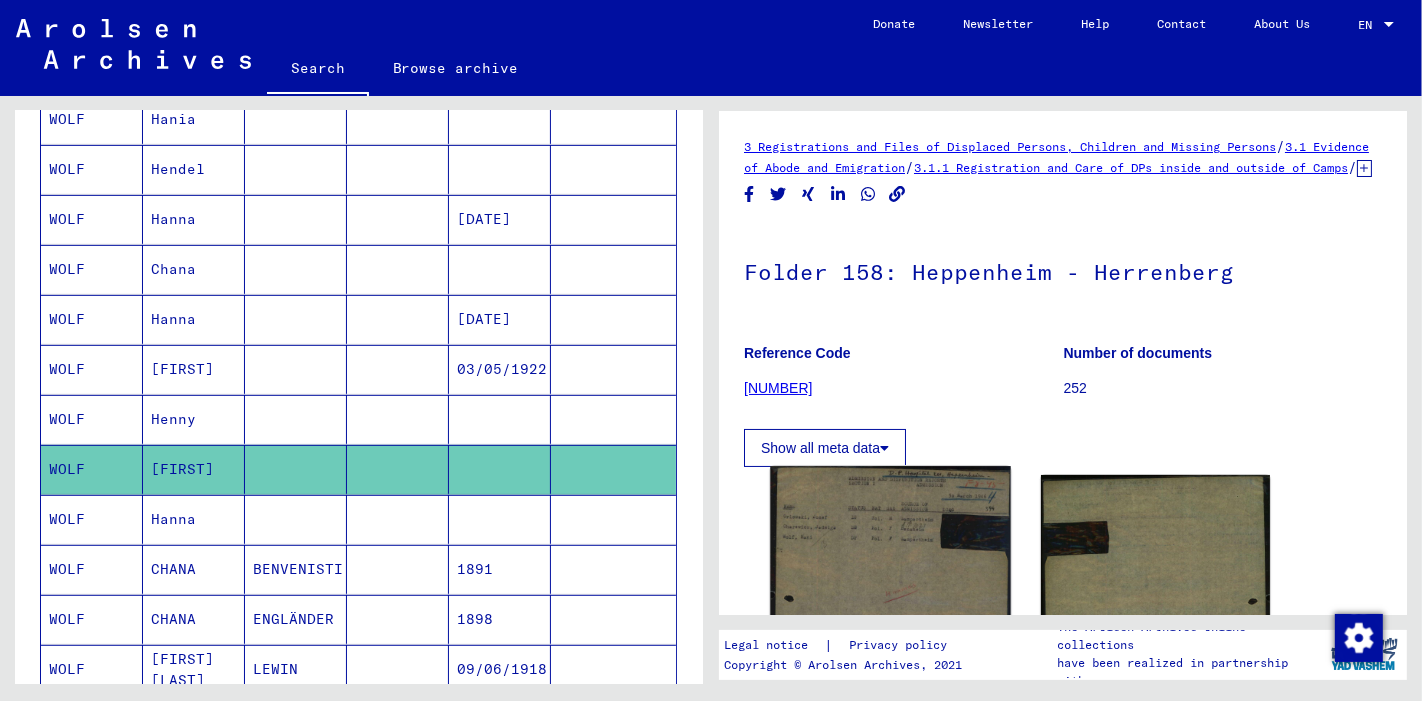click 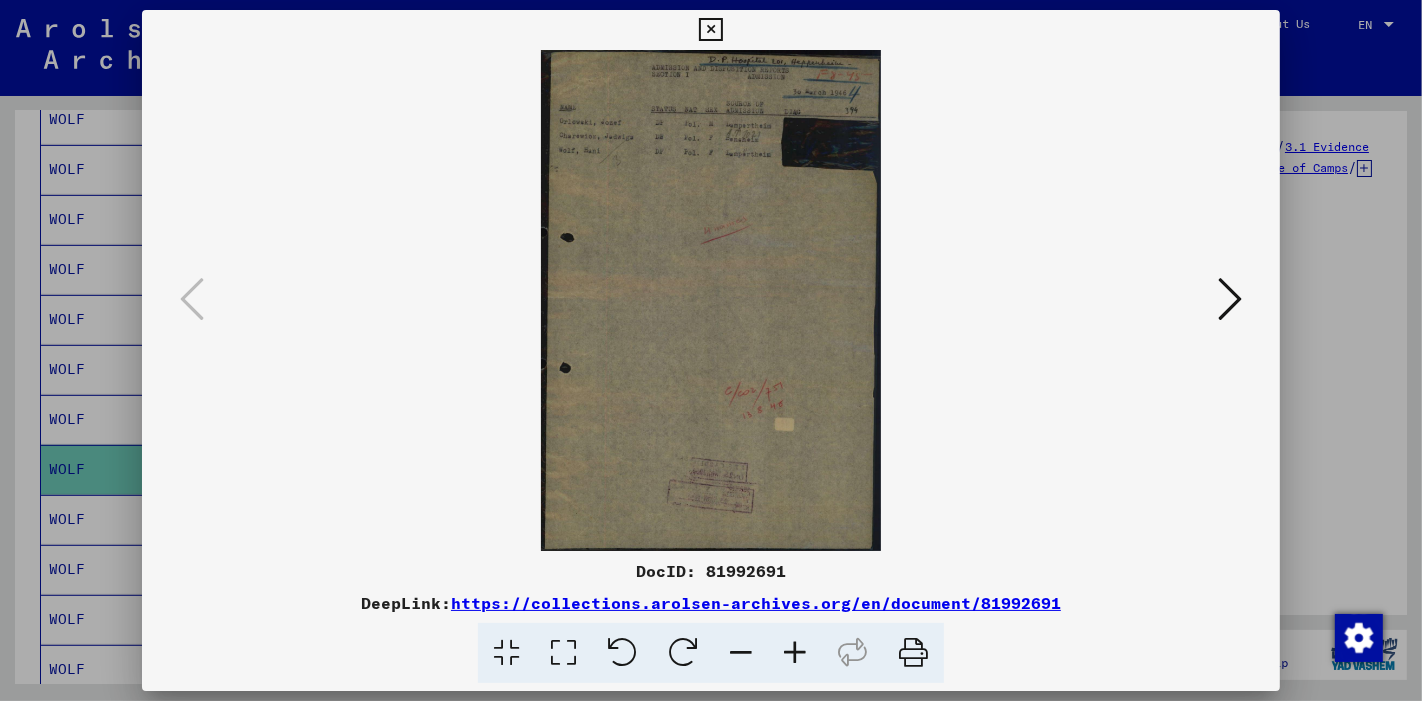click at bounding box center [563, 653] 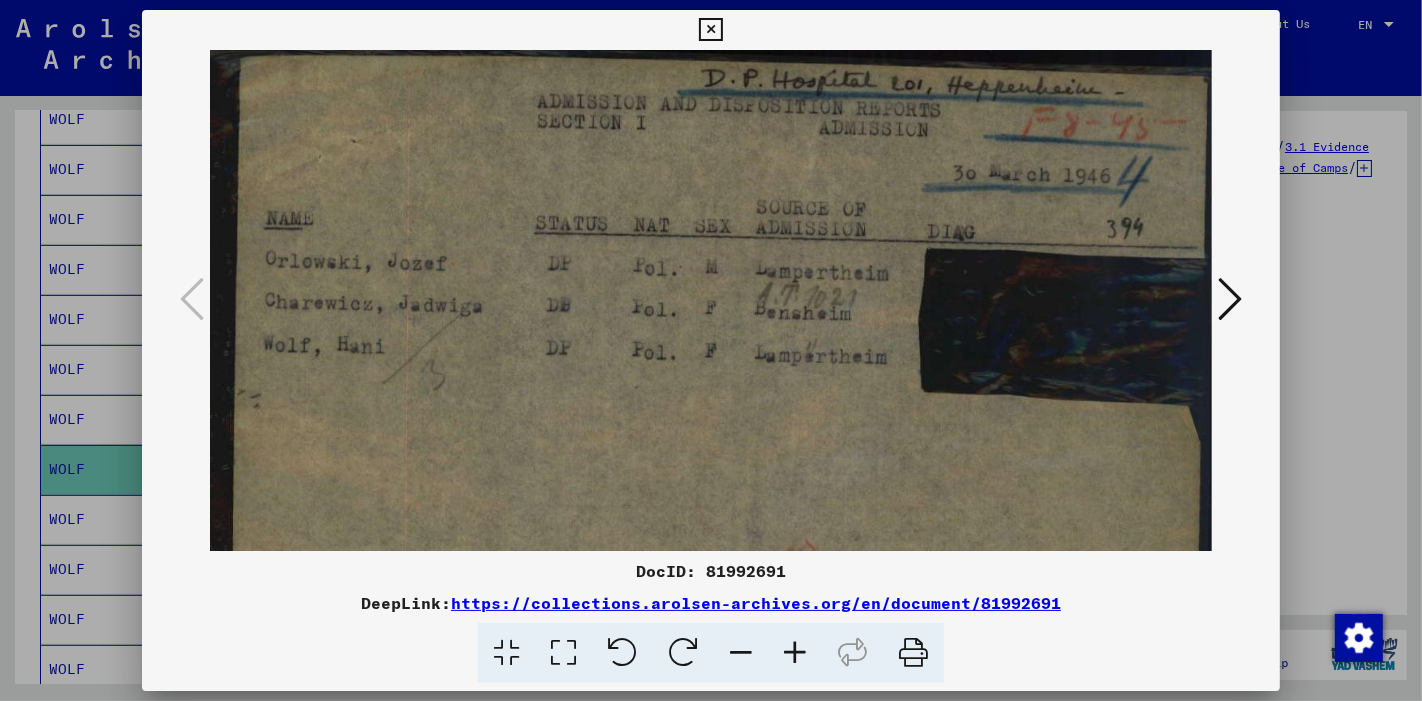scroll, scrollTop: 0, scrollLeft: 0, axis: both 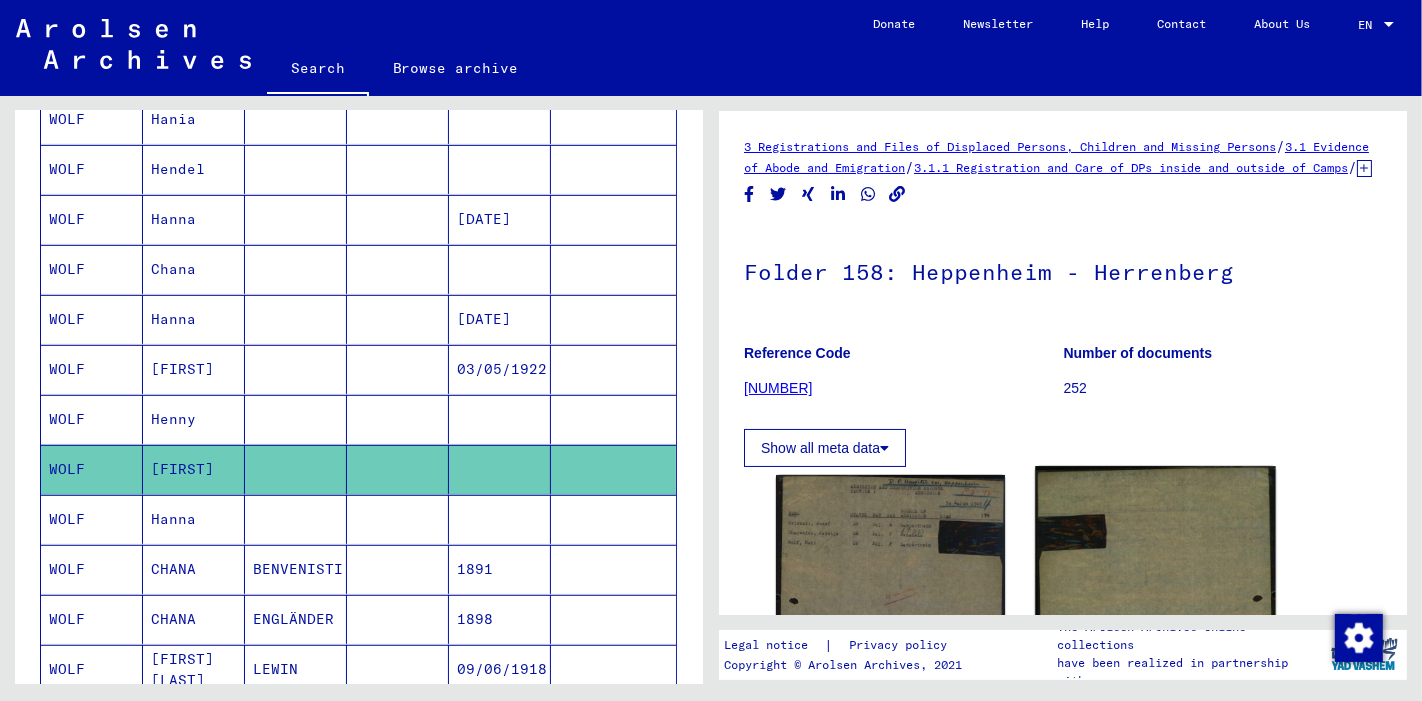 click 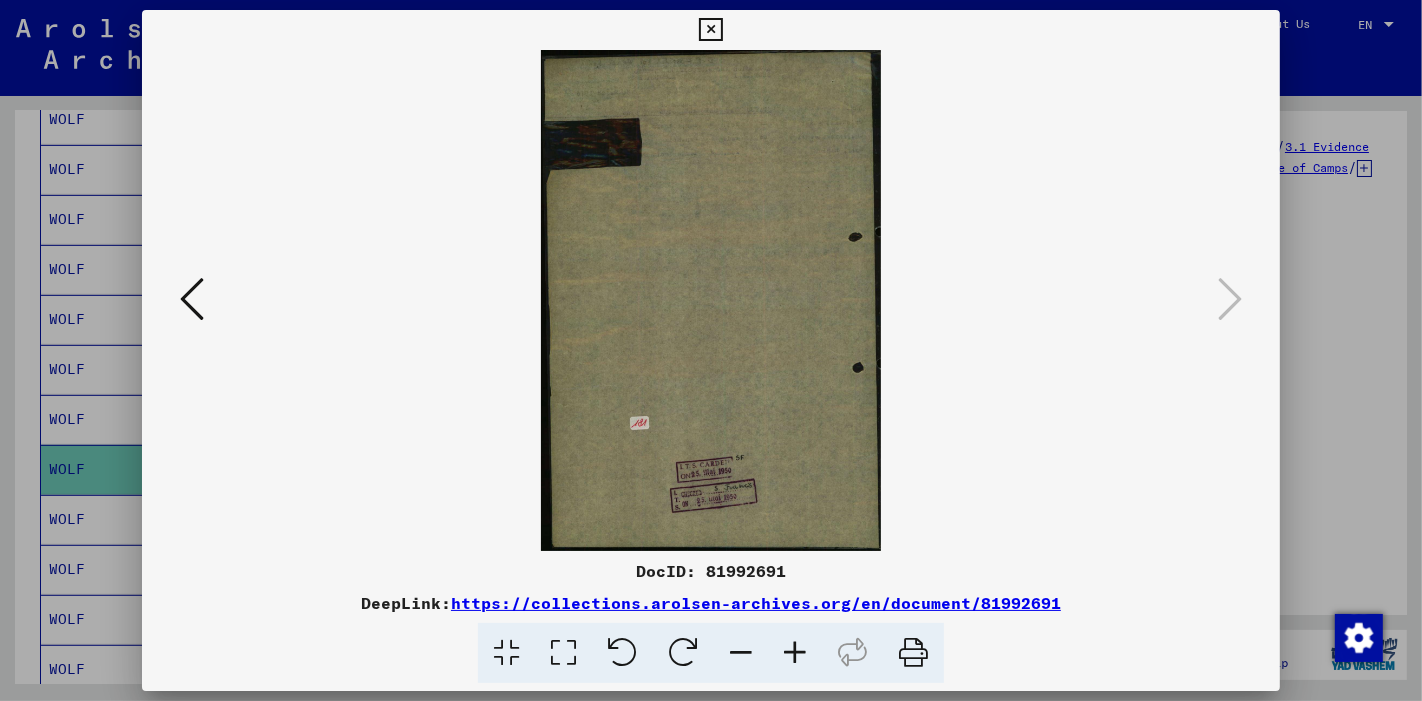 type 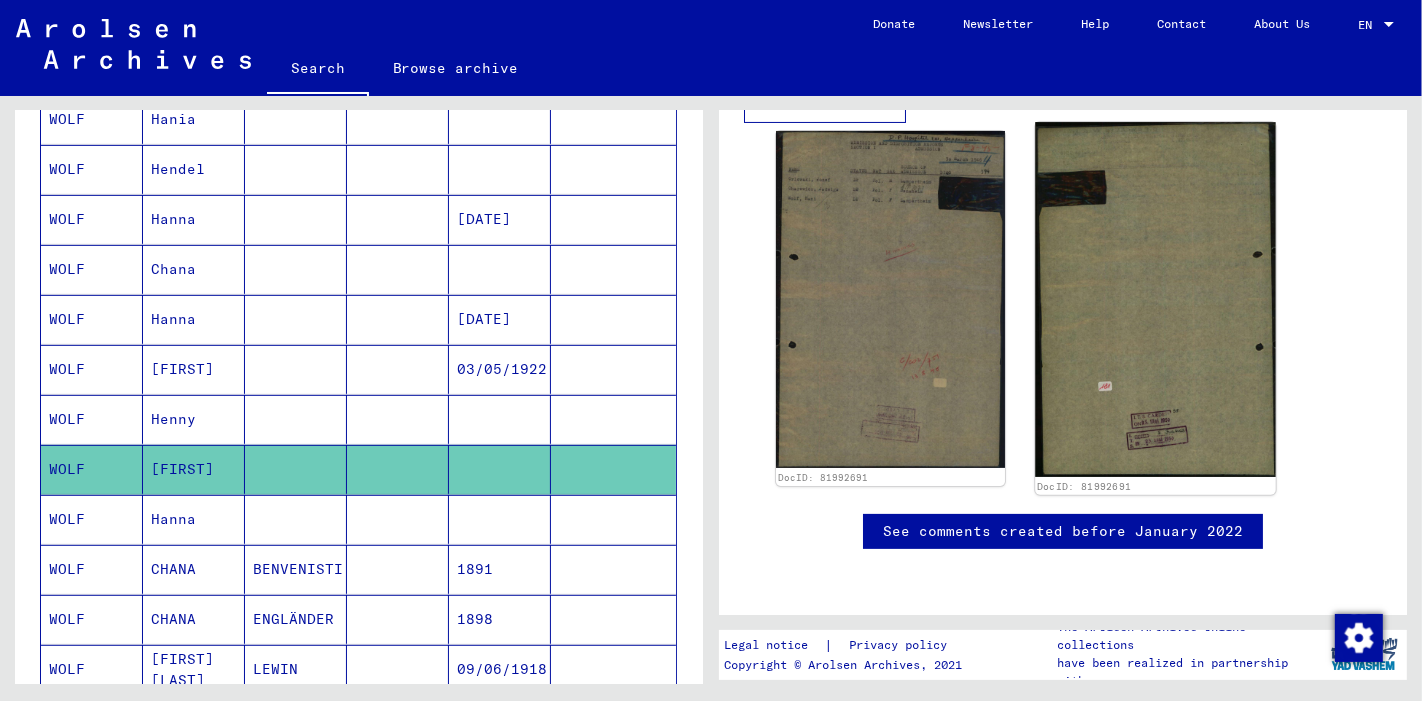 scroll, scrollTop: 654, scrollLeft: 0, axis: vertical 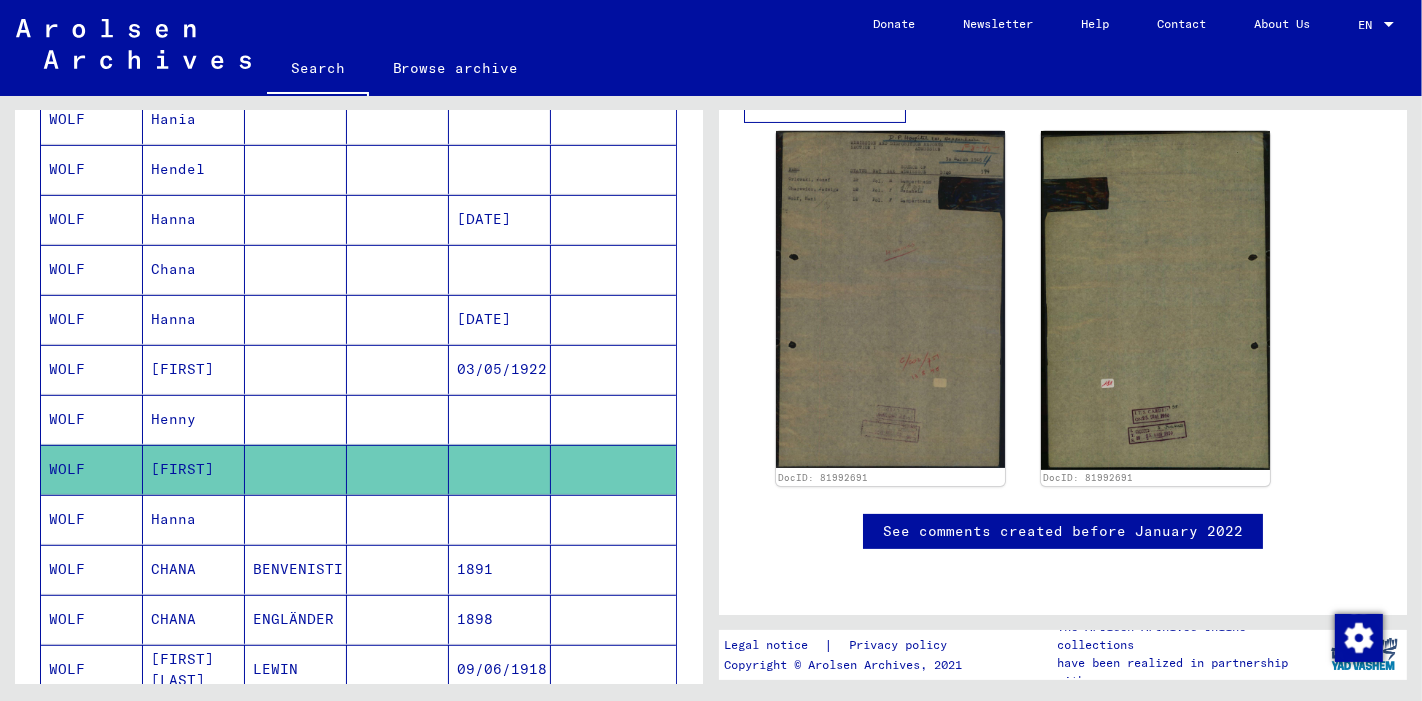 click at bounding box center [500, 469] 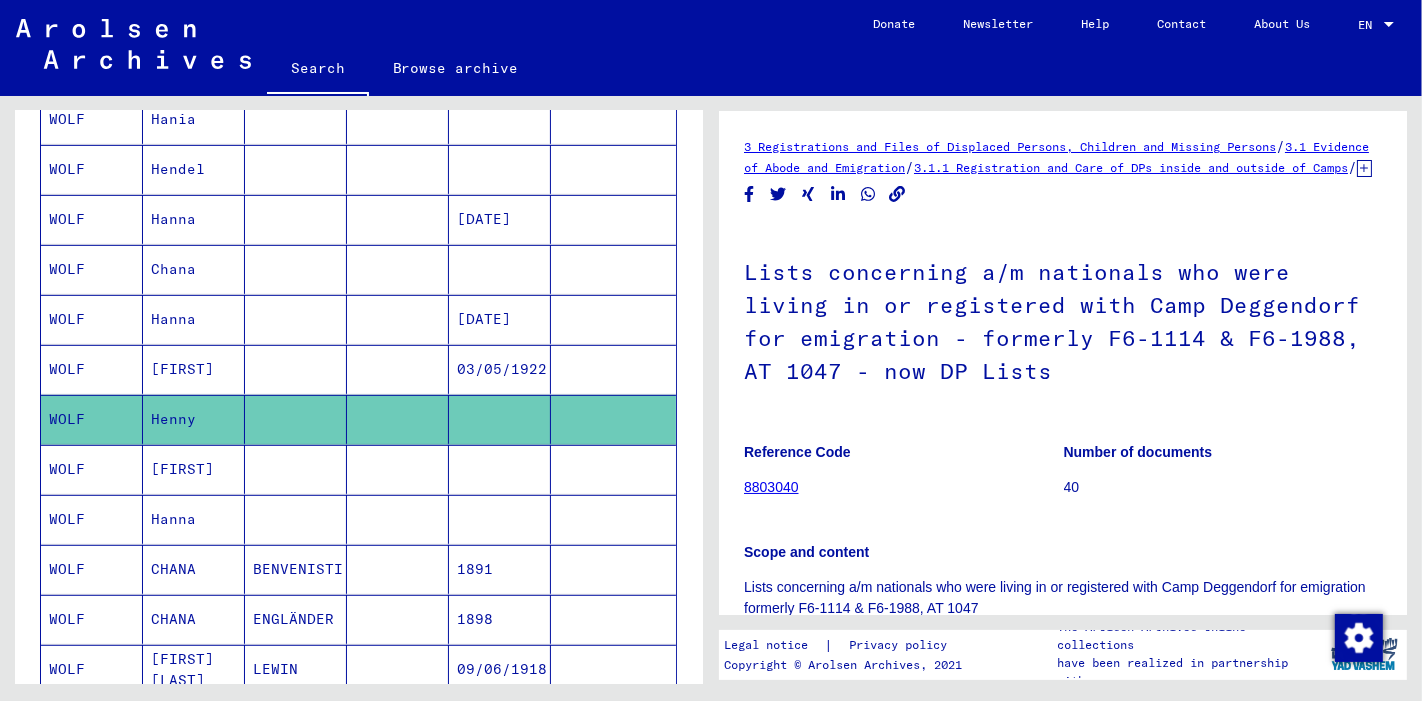 scroll, scrollTop: 0, scrollLeft: 0, axis: both 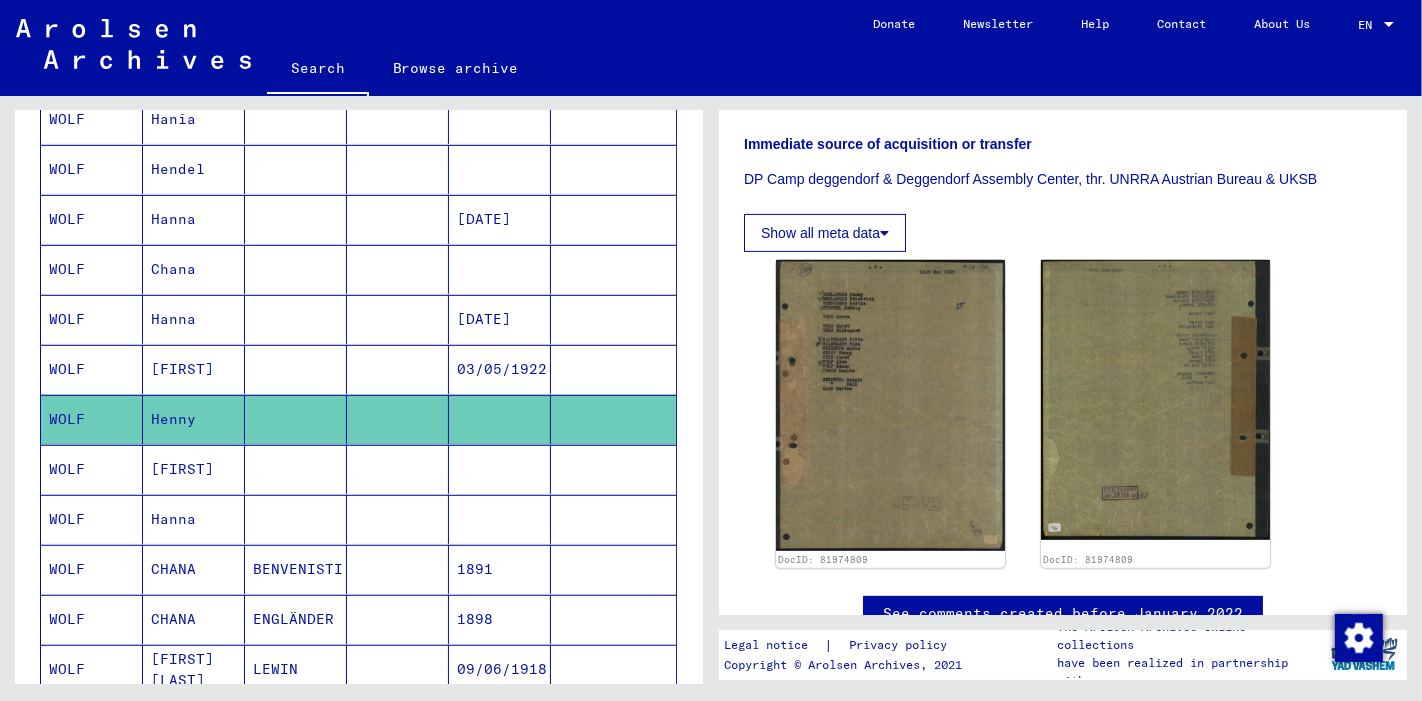 click 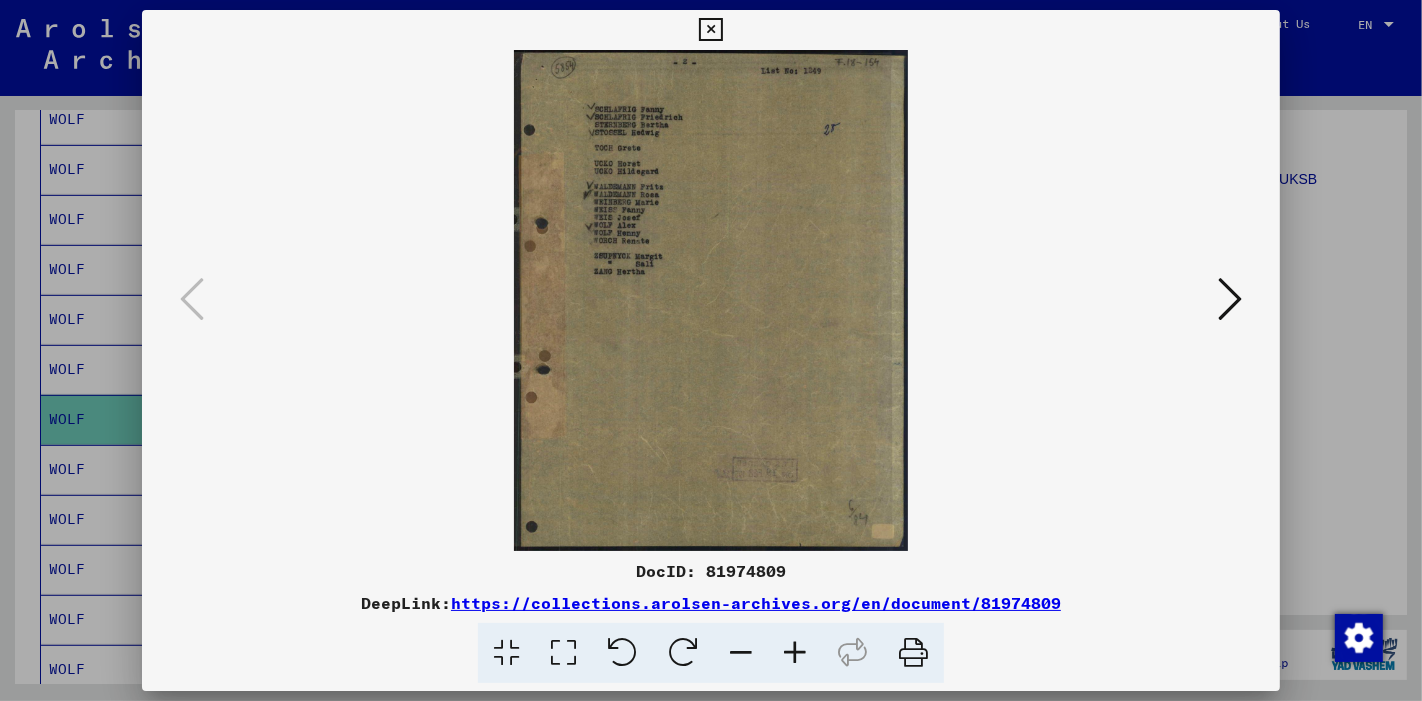 click at bounding box center [563, 653] 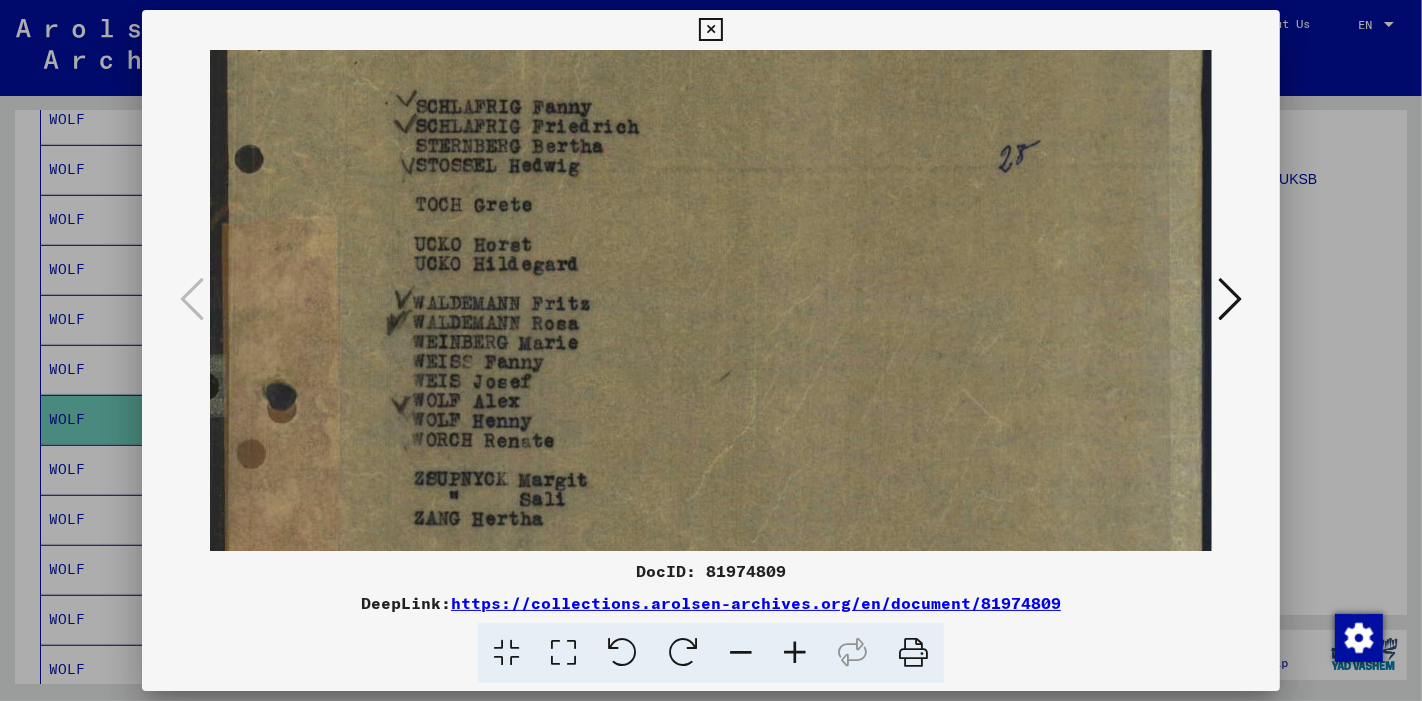 scroll, scrollTop: 96, scrollLeft: 0, axis: vertical 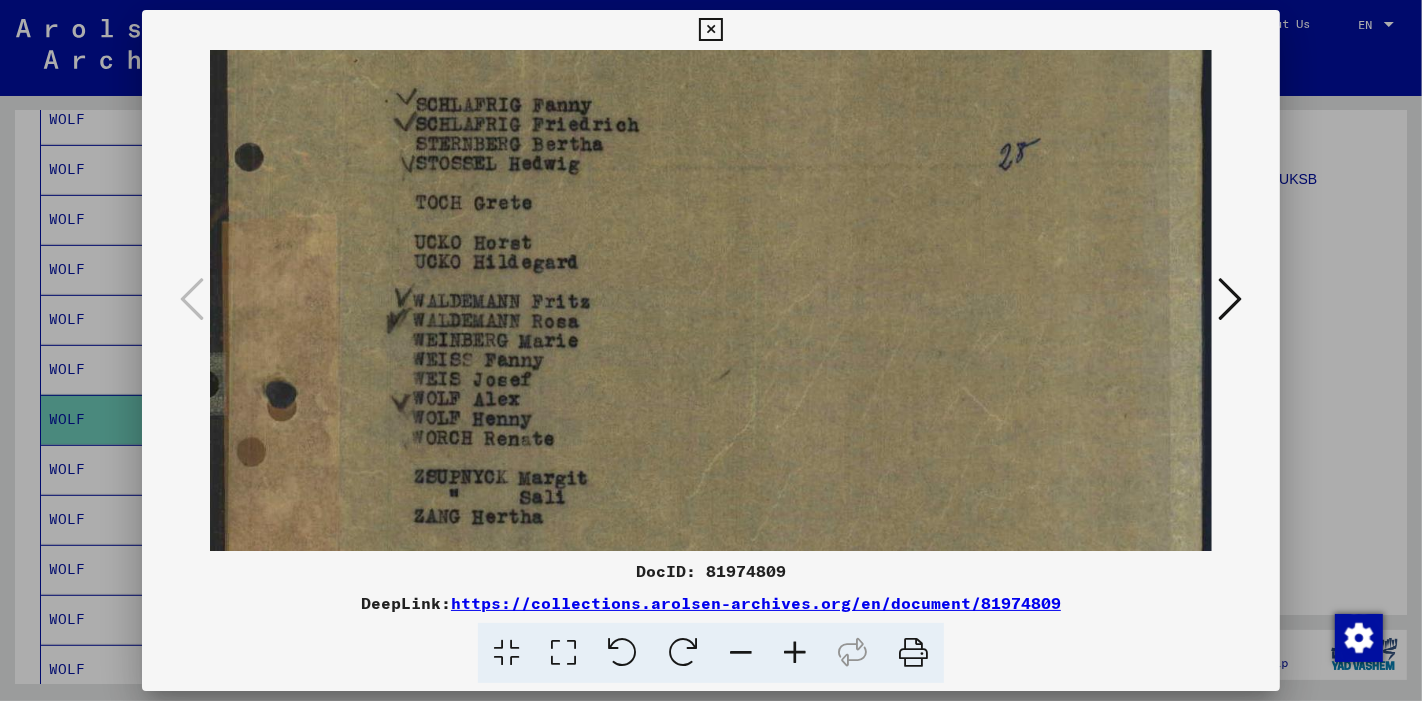 drag, startPoint x: 571, startPoint y: 445, endPoint x: 573, endPoint y: 347, distance: 98.02041 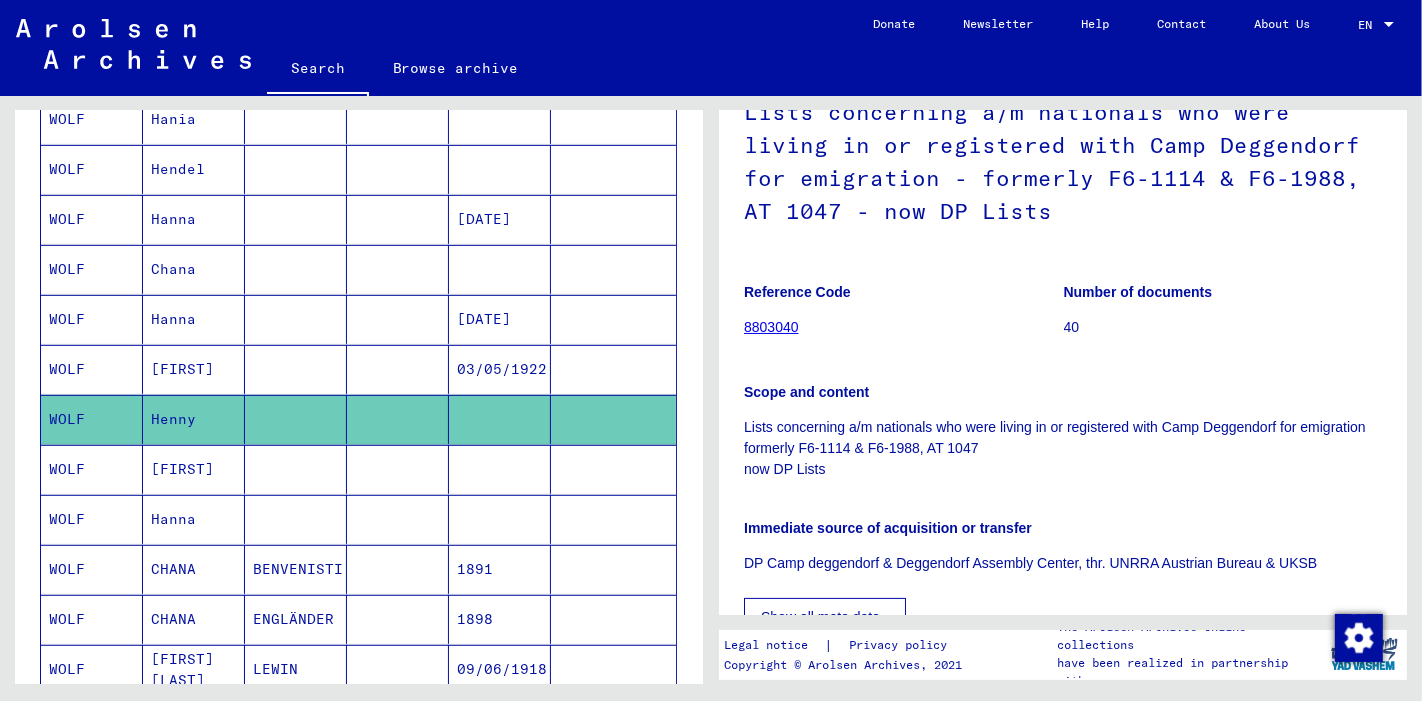 scroll, scrollTop: 159, scrollLeft: 0, axis: vertical 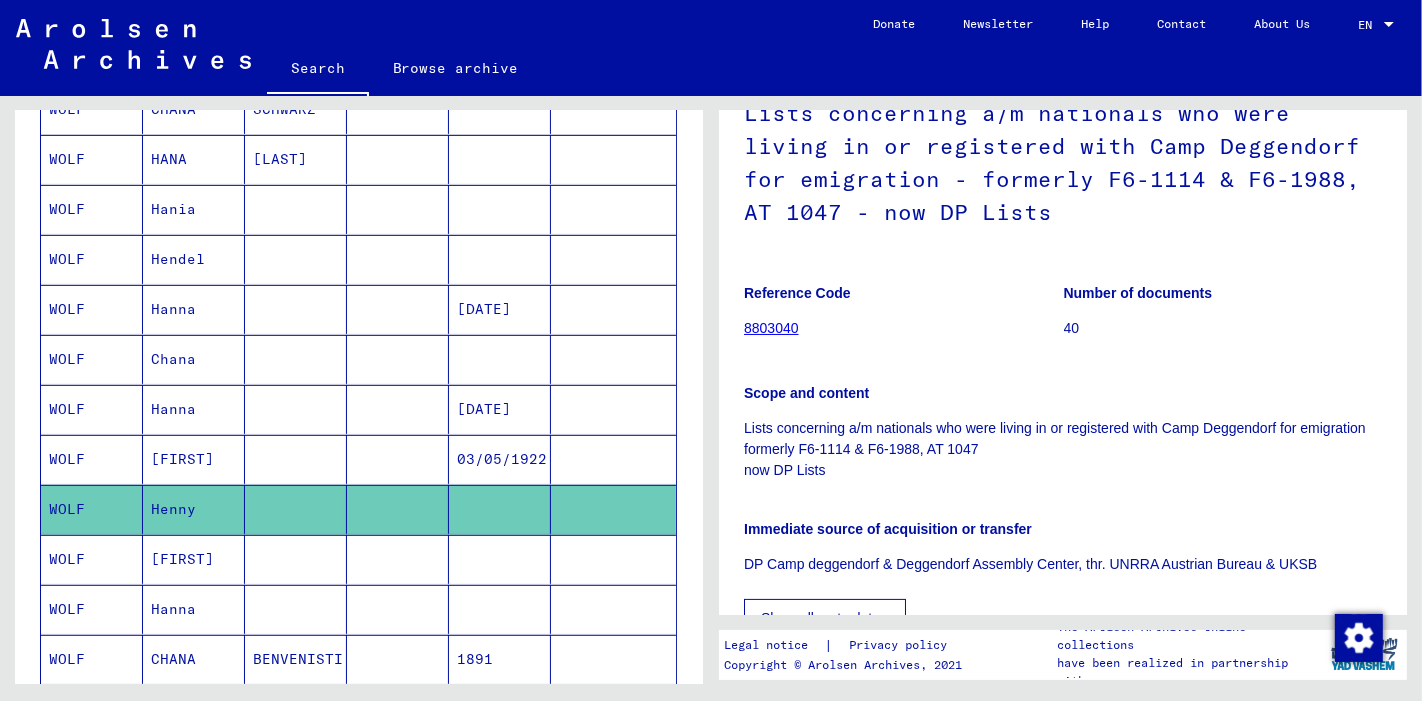 click at bounding box center [500, 409] 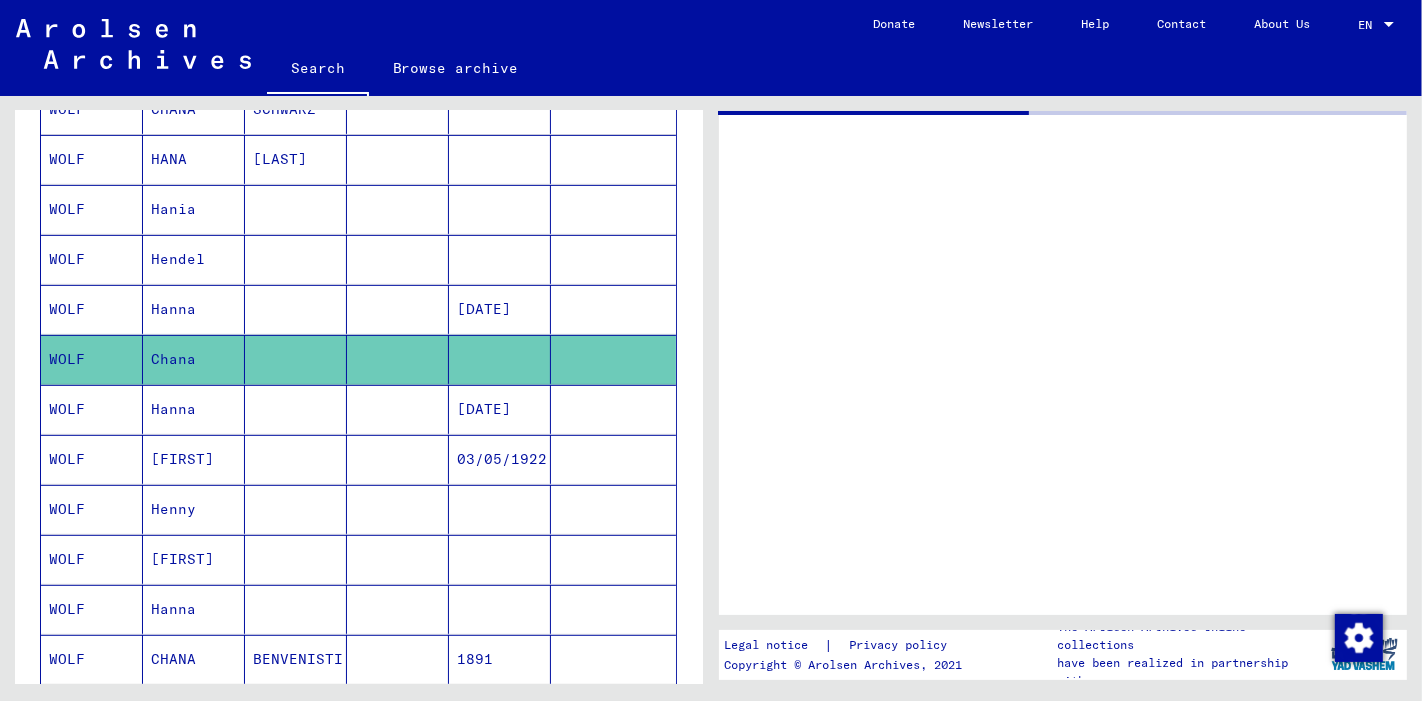 scroll, scrollTop: 0, scrollLeft: 0, axis: both 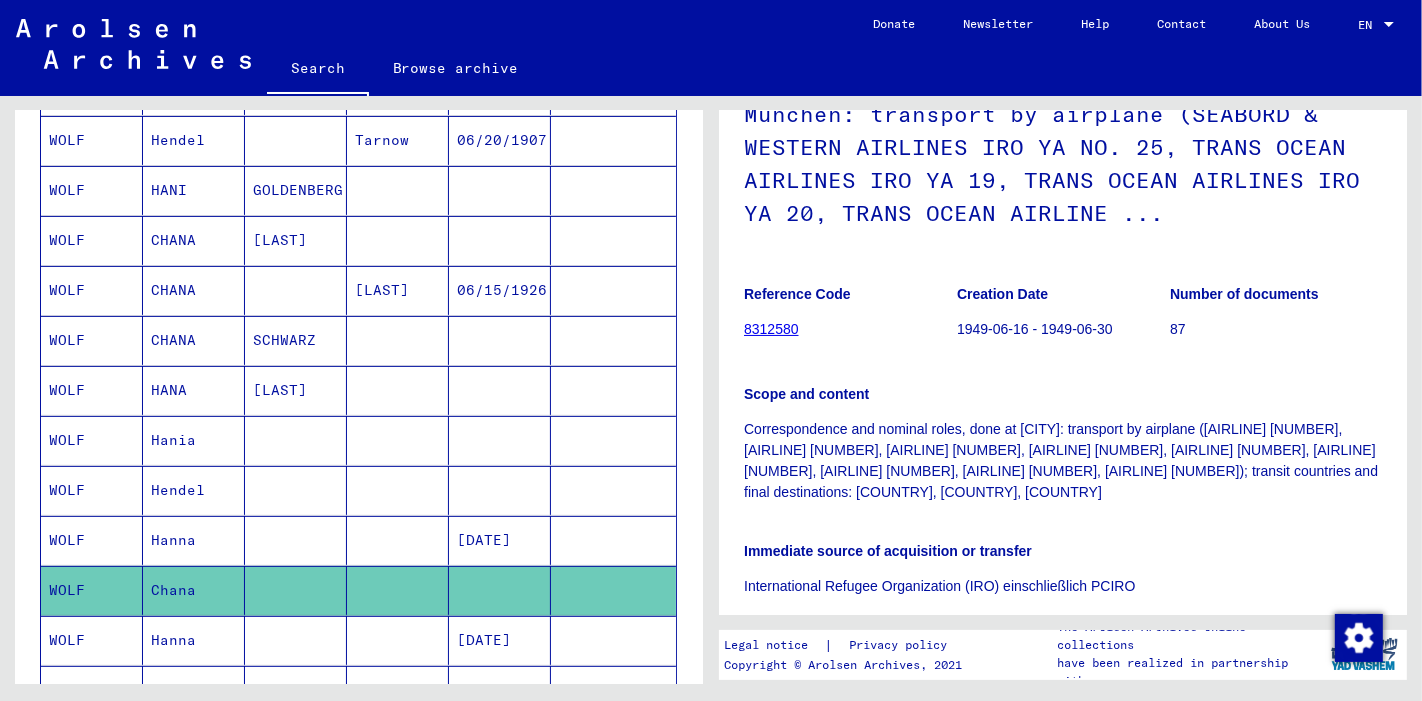 click at bounding box center [398, 490] 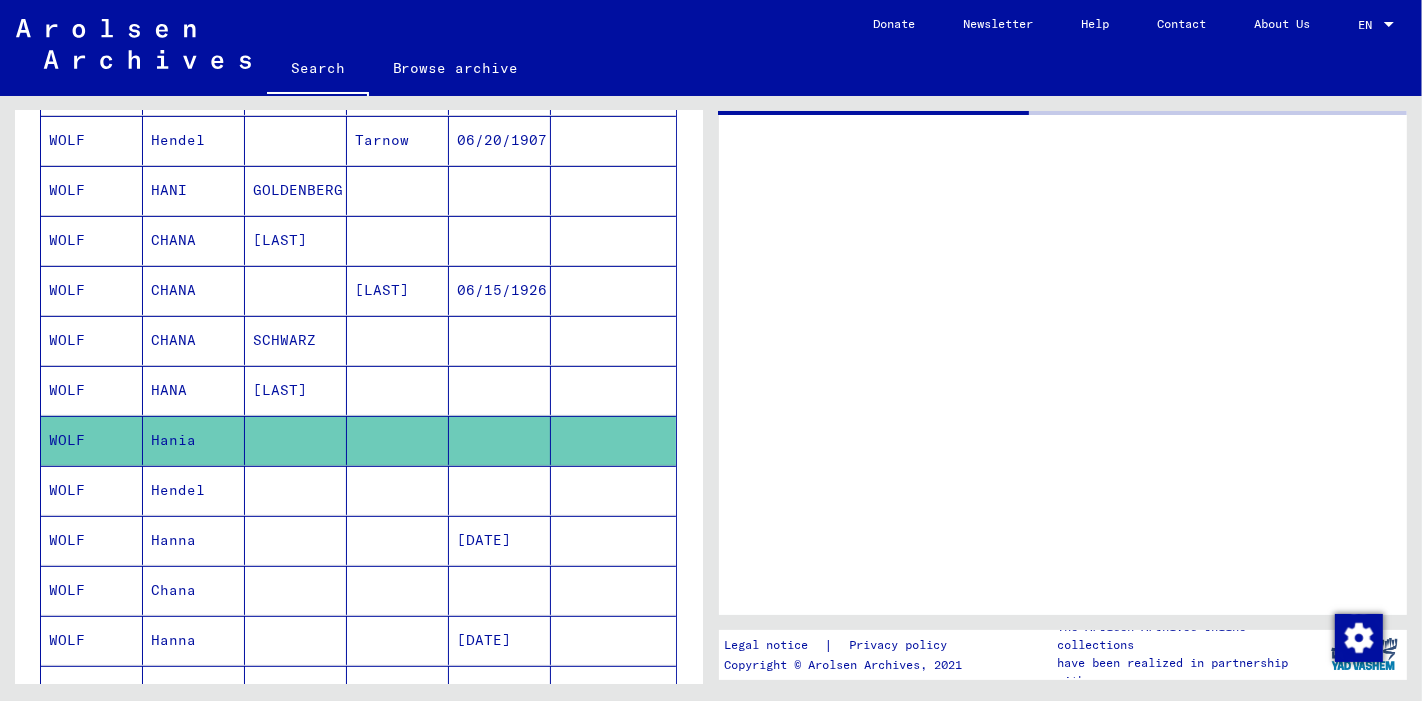 scroll, scrollTop: 0, scrollLeft: 0, axis: both 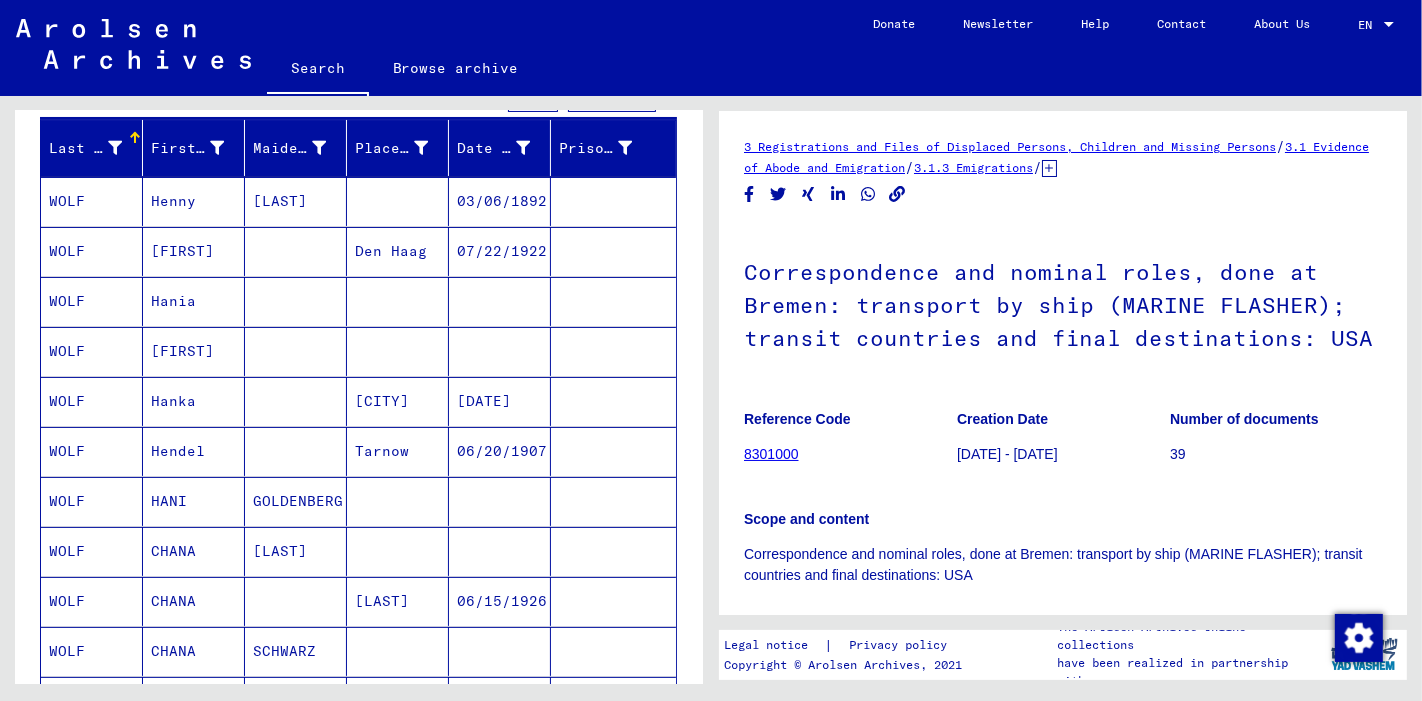 click at bounding box center (398, 401) 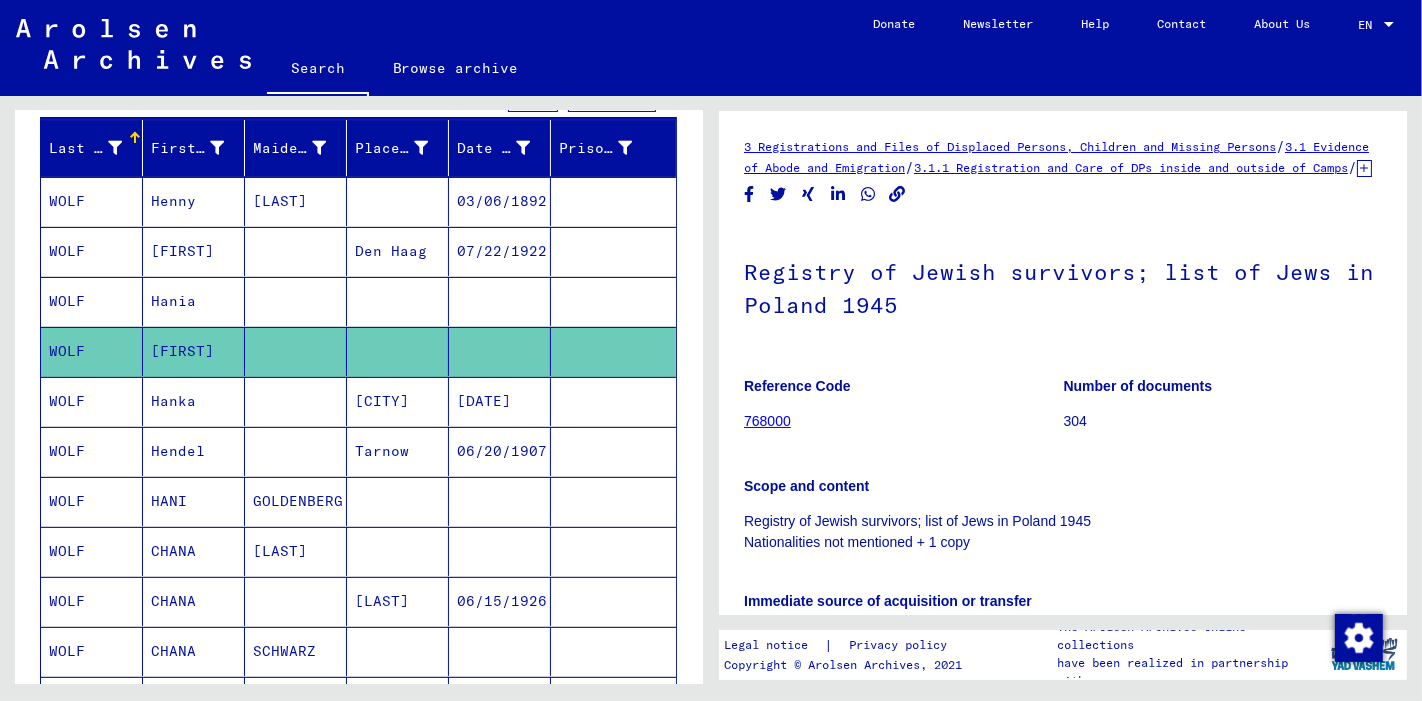 scroll, scrollTop: 0, scrollLeft: 0, axis: both 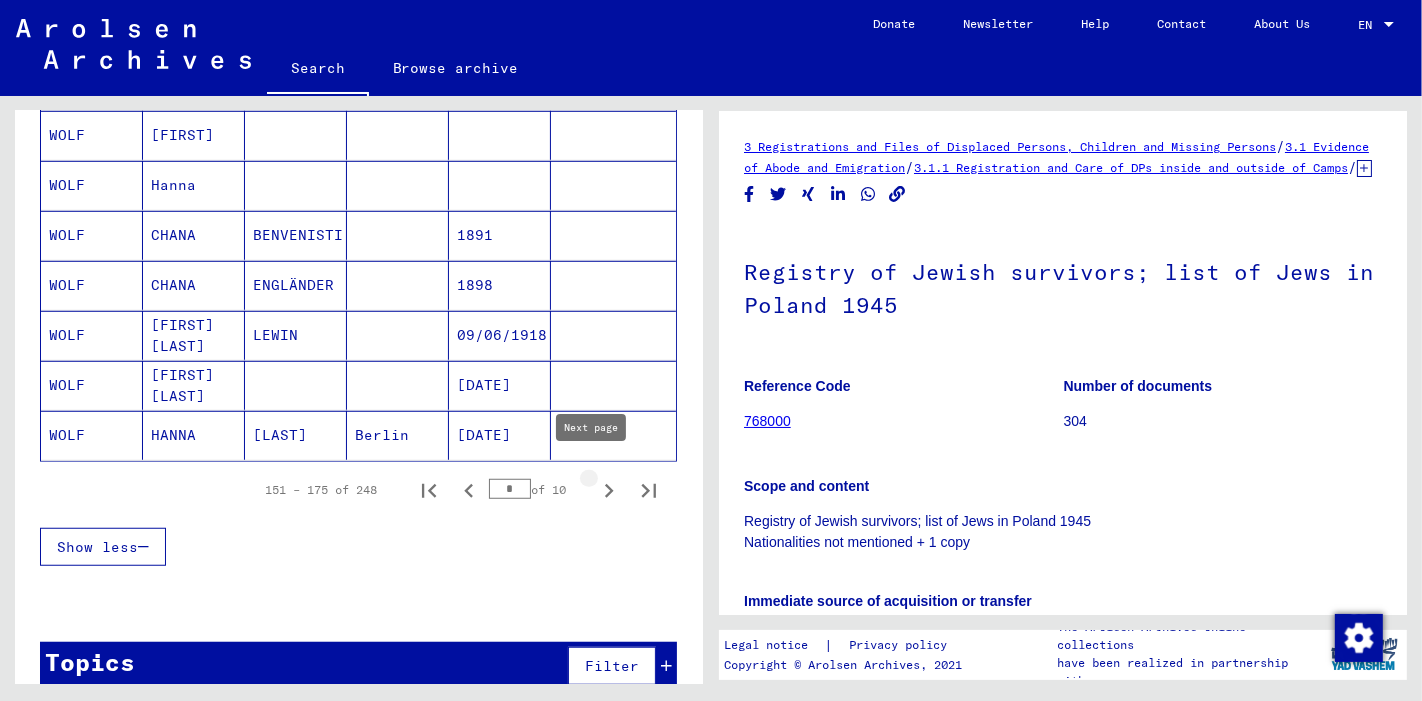 click 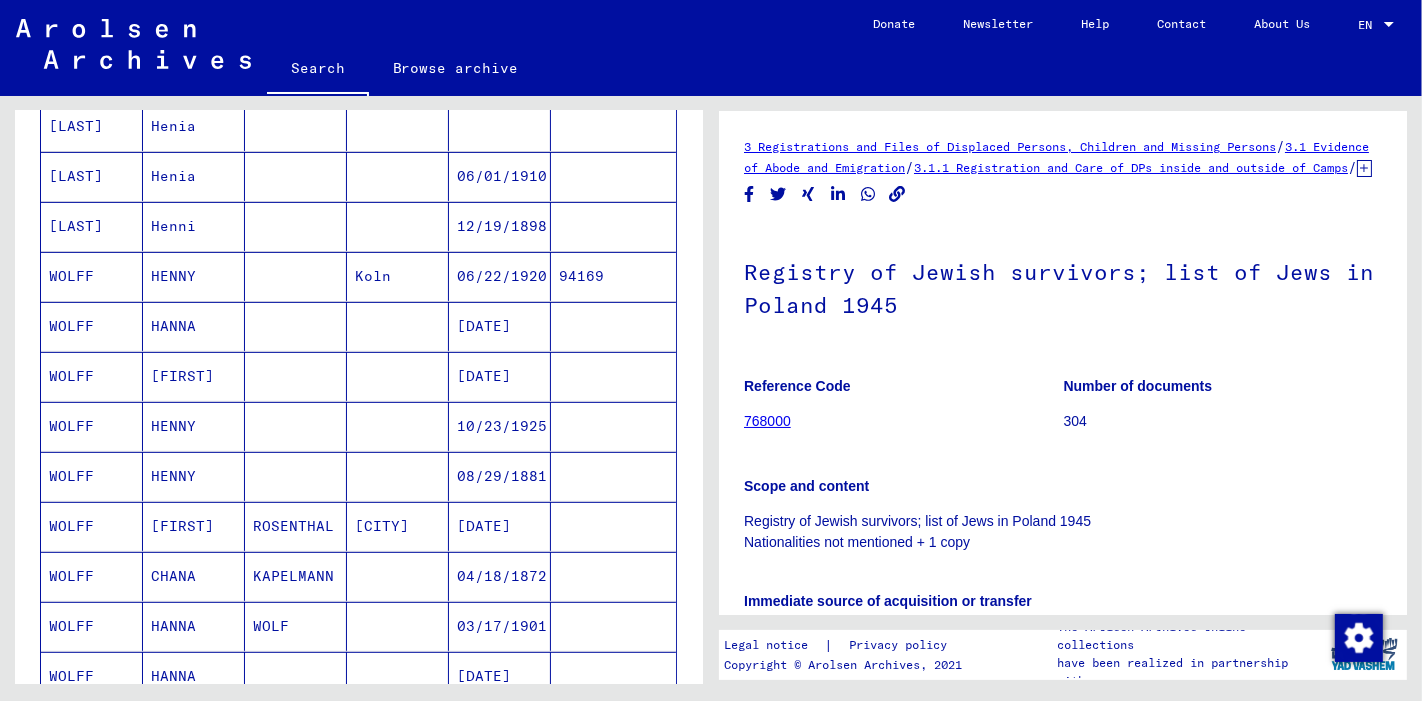 scroll, scrollTop: 602, scrollLeft: 0, axis: vertical 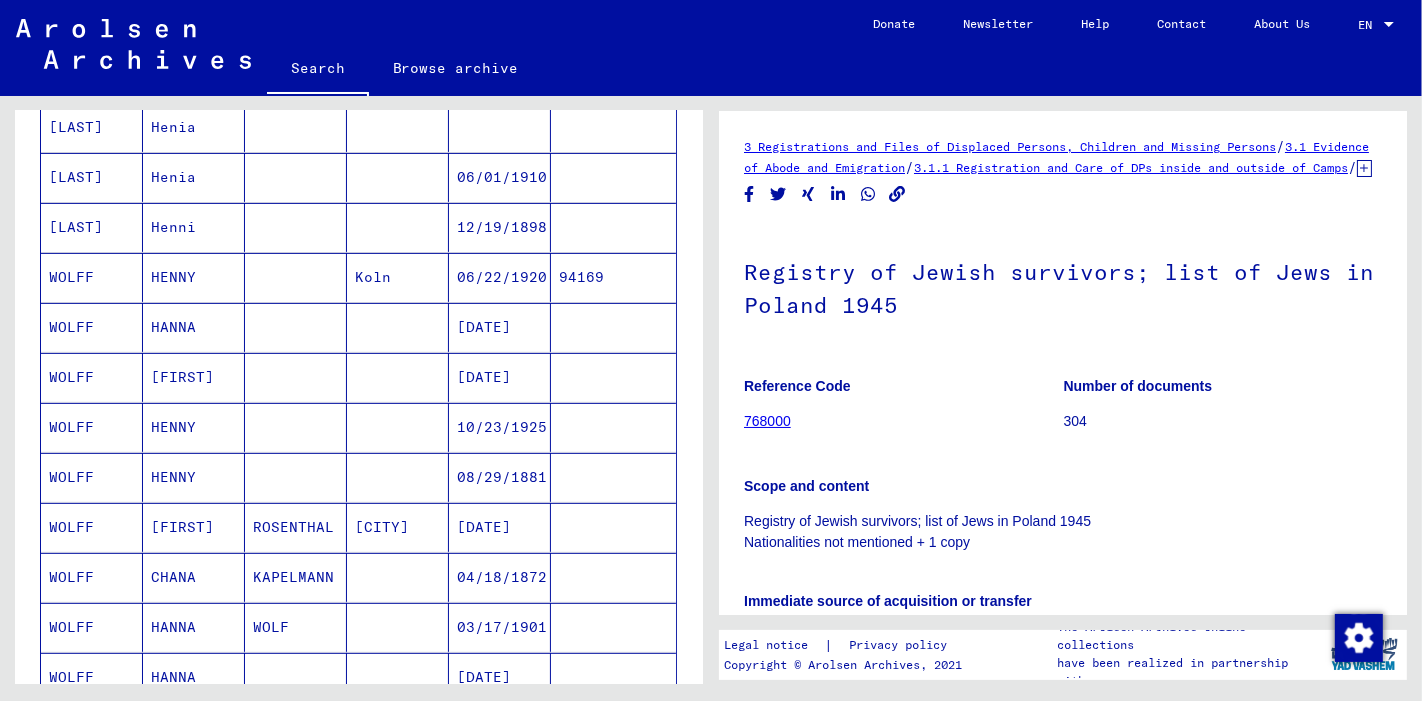 click on "[DATE]" at bounding box center (500, 427) 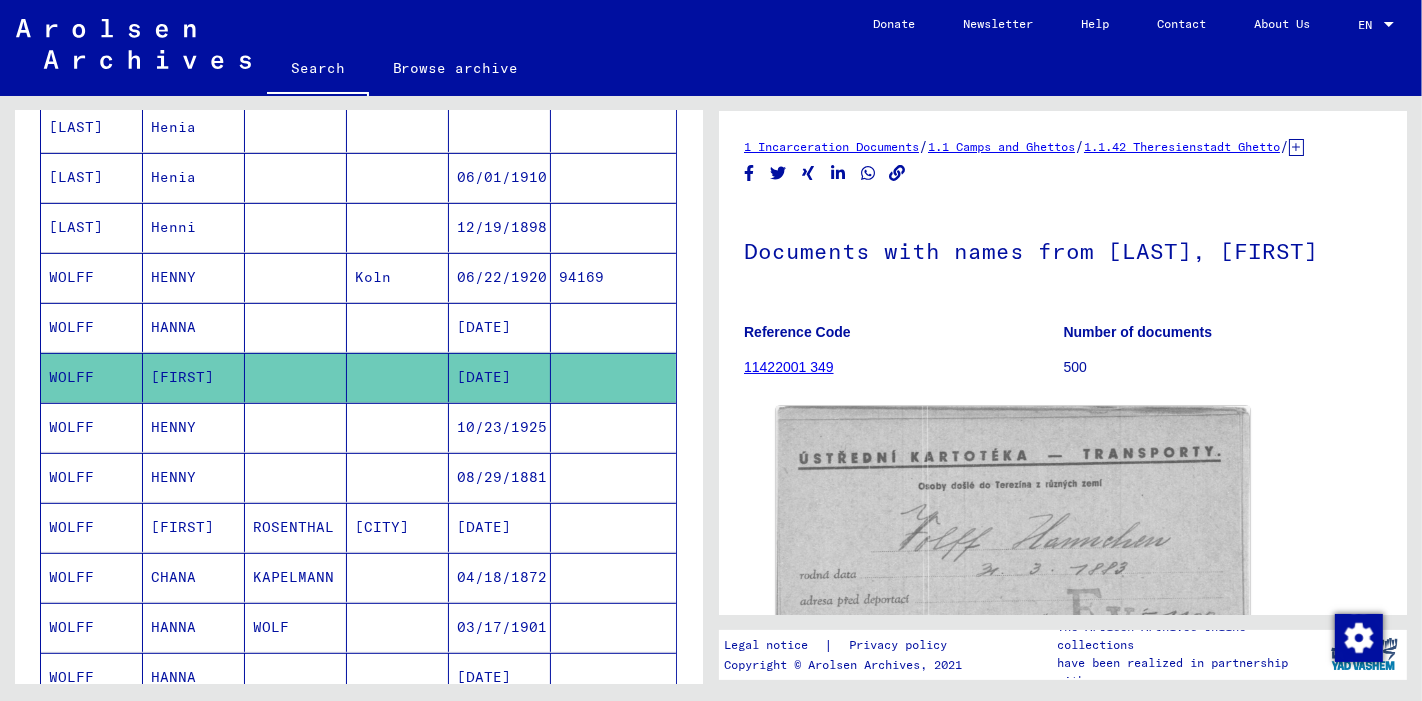 scroll, scrollTop: 0, scrollLeft: 0, axis: both 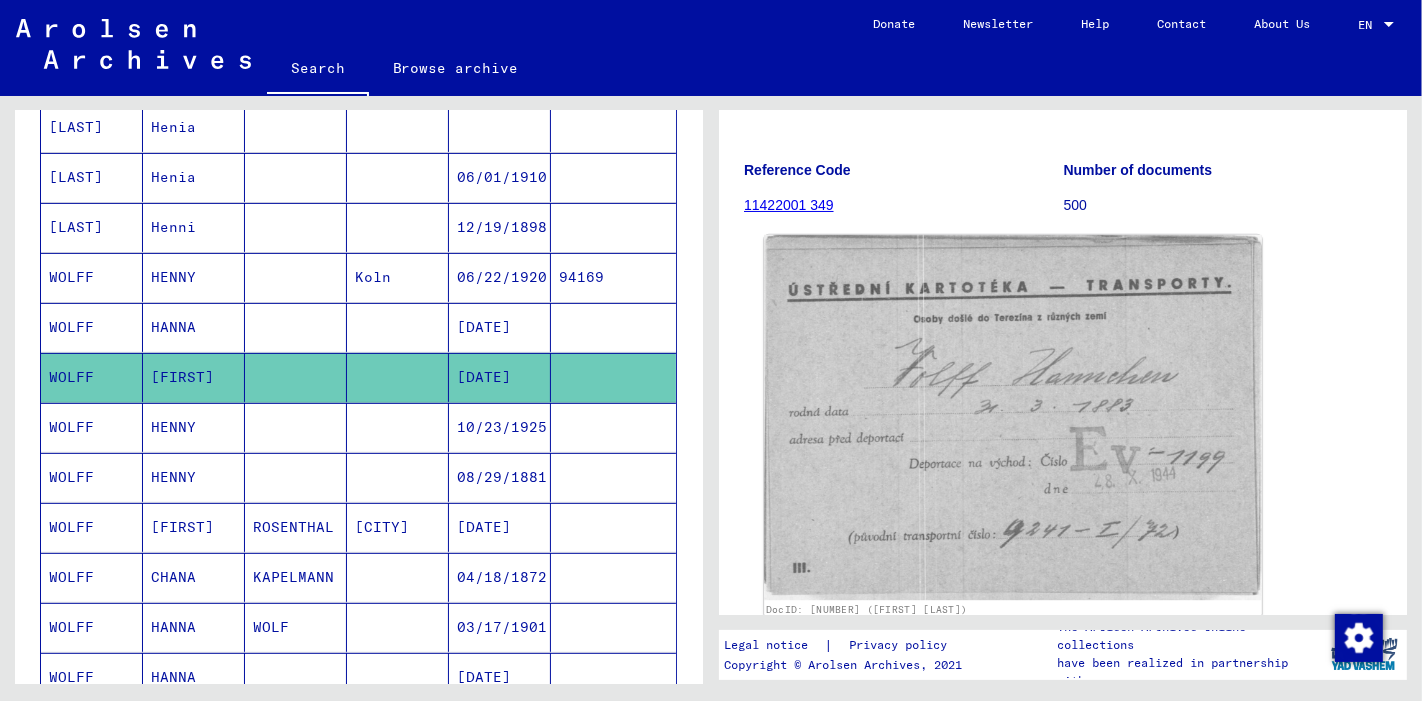 click 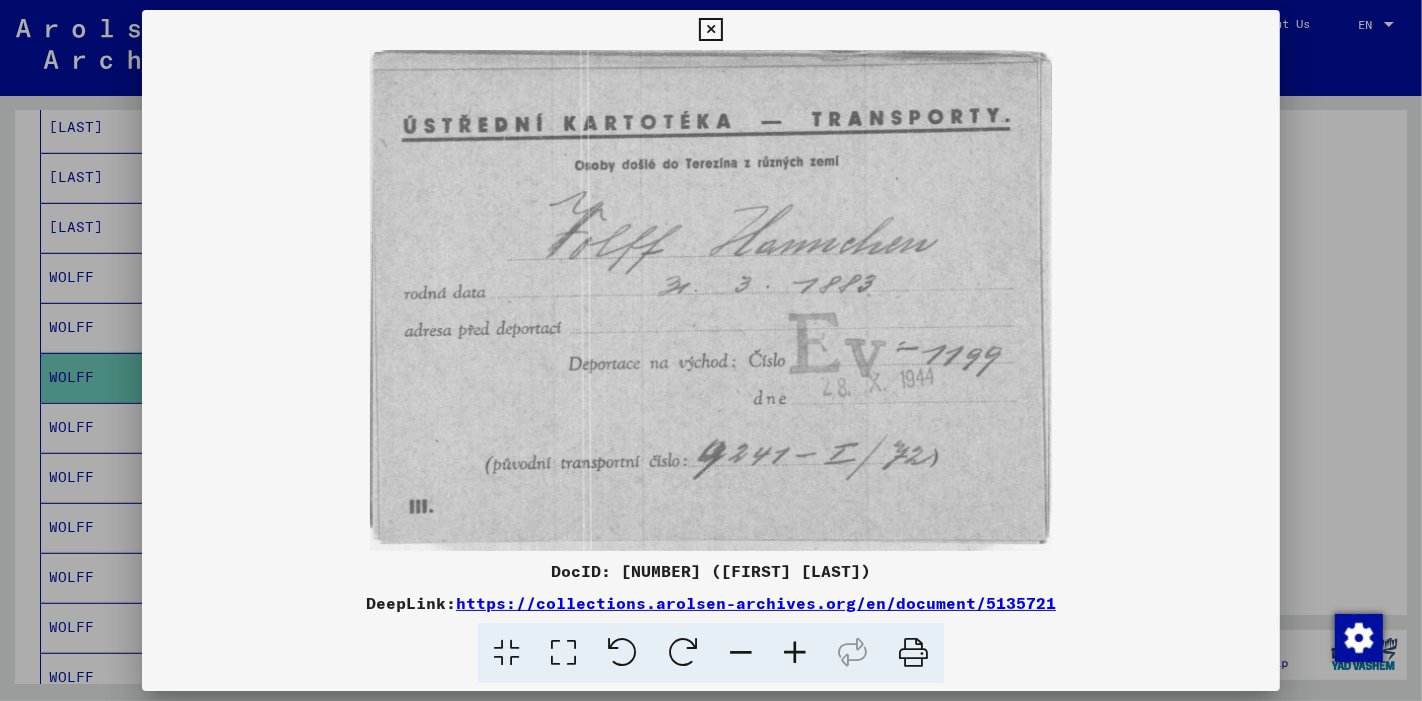 type 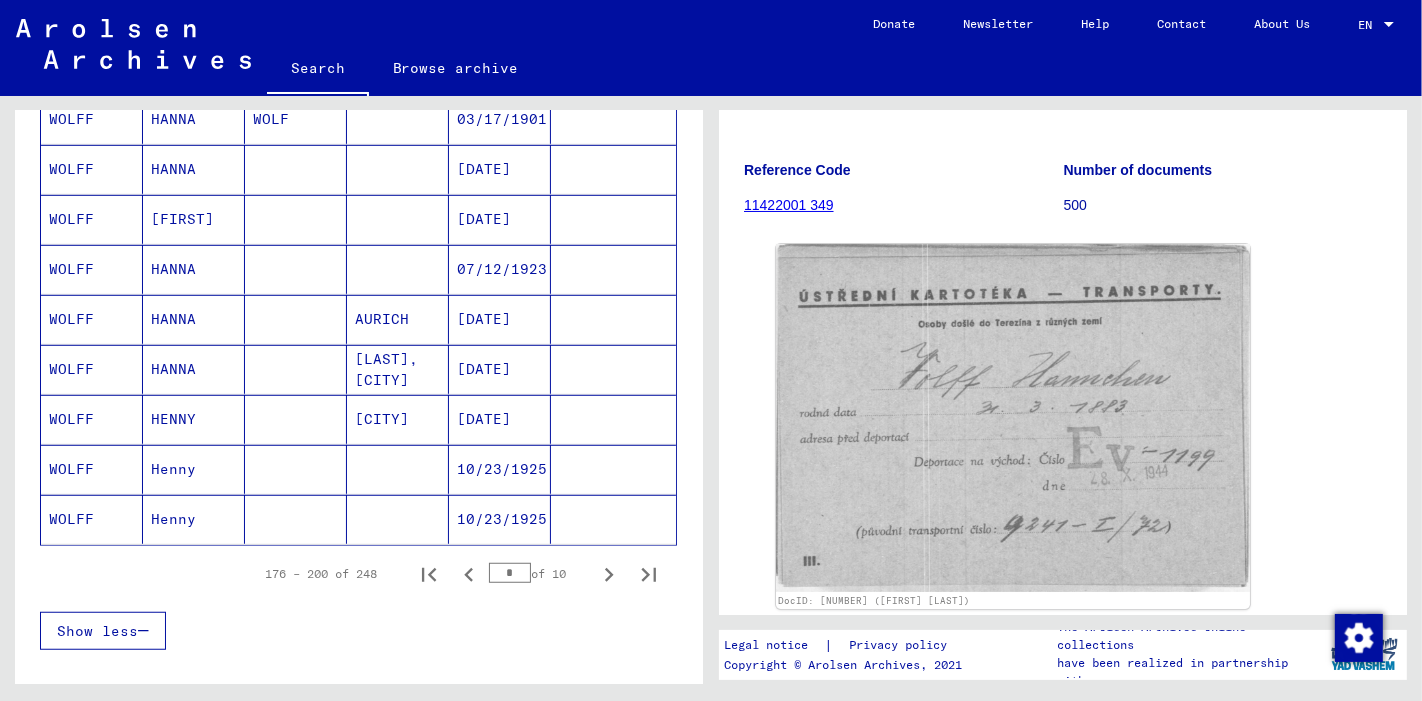 scroll, scrollTop: 1131, scrollLeft: 0, axis: vertical 